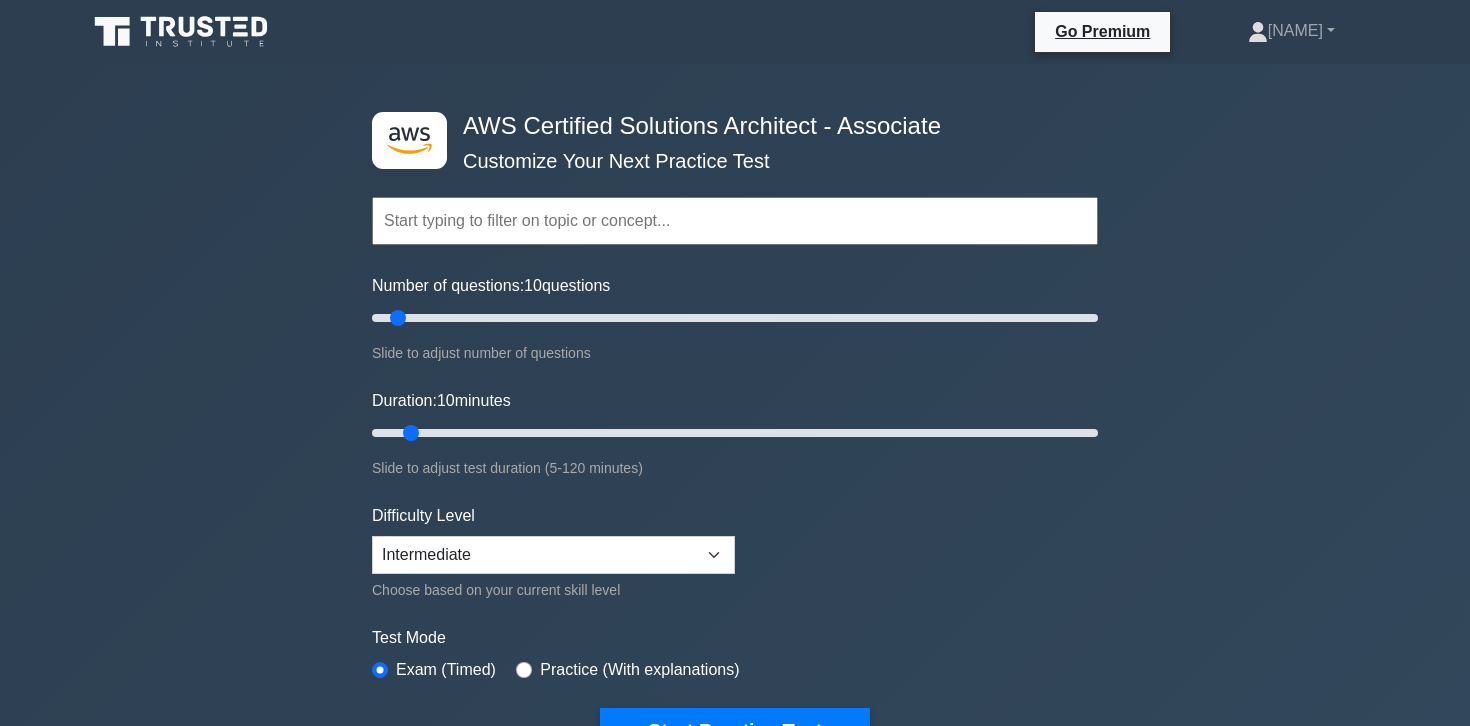 scroll, scrollTop: 0, scrollLeft: 0, axis: both 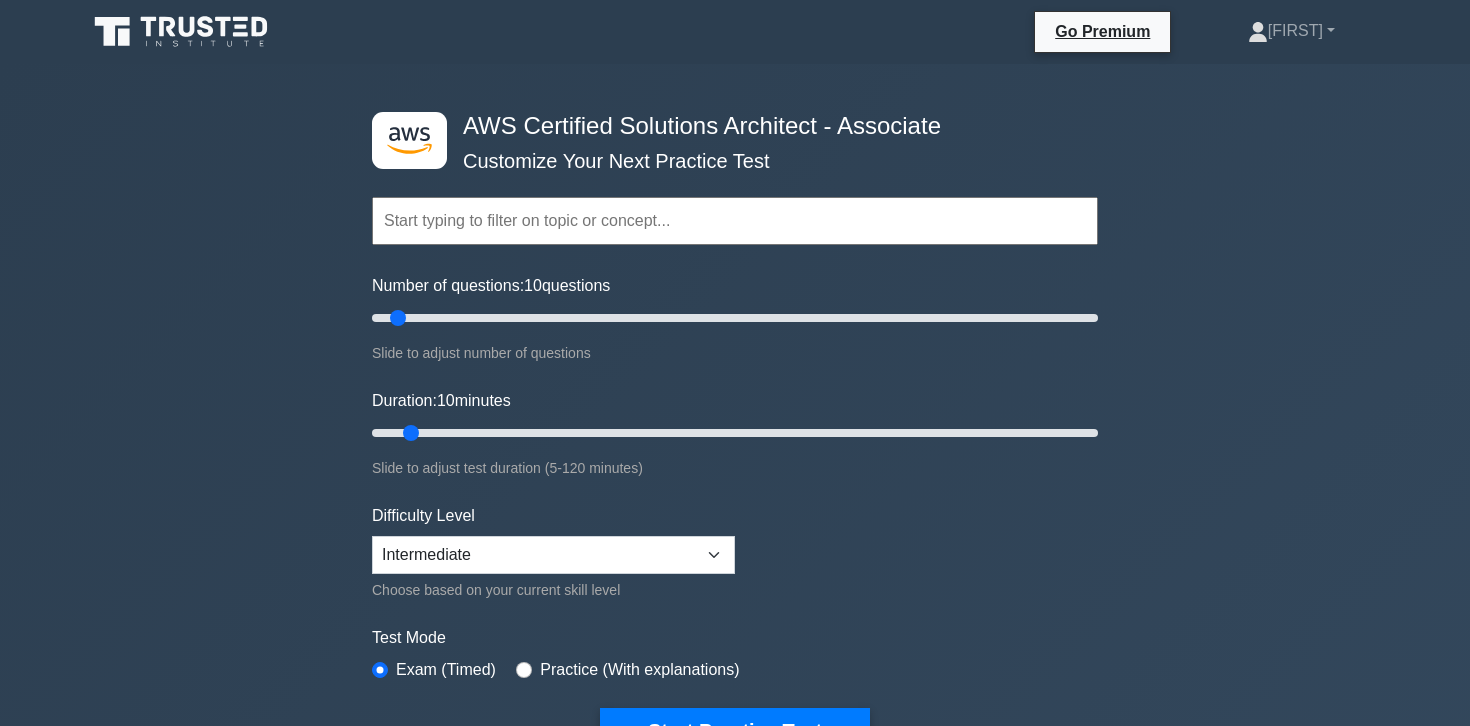 click at bounding box center (735, 221) 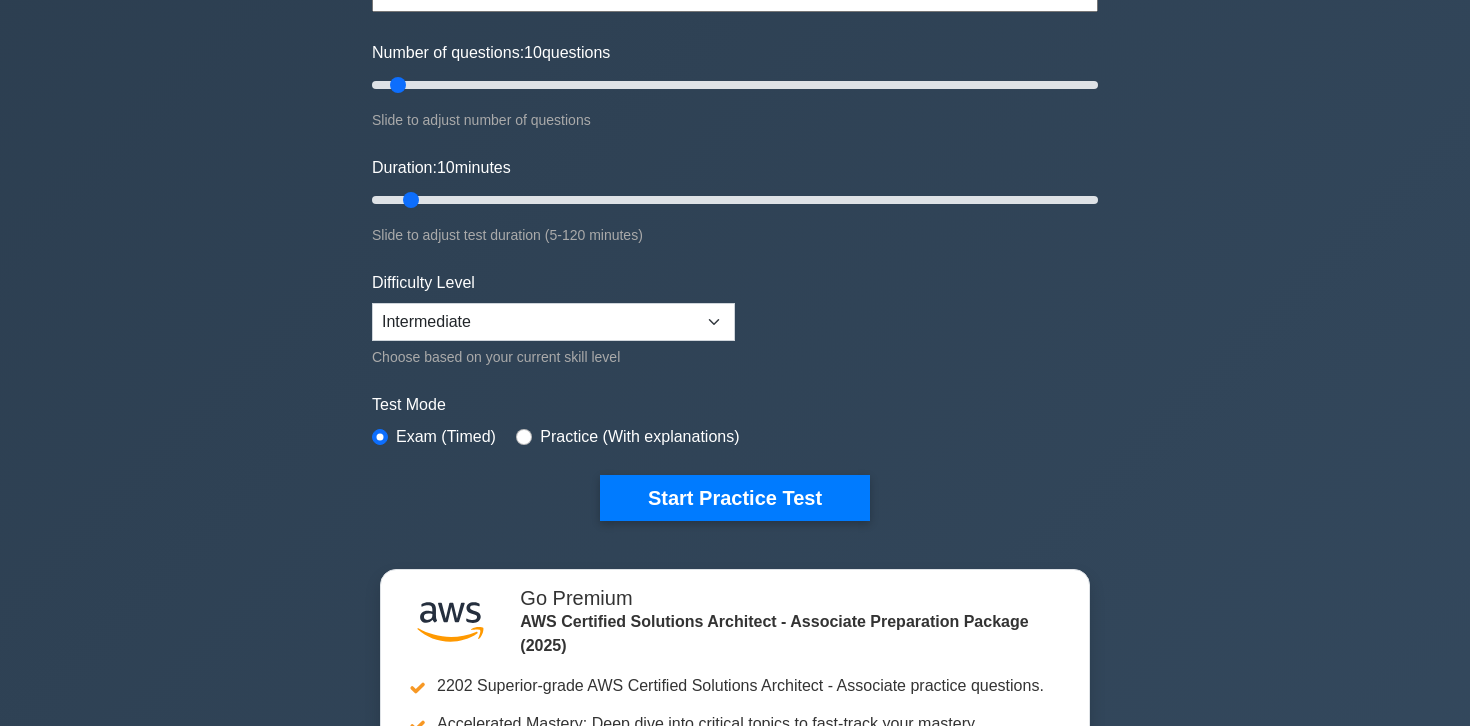 scroll, scrollTop: 280, scrollLeft: 0, axis: vertical 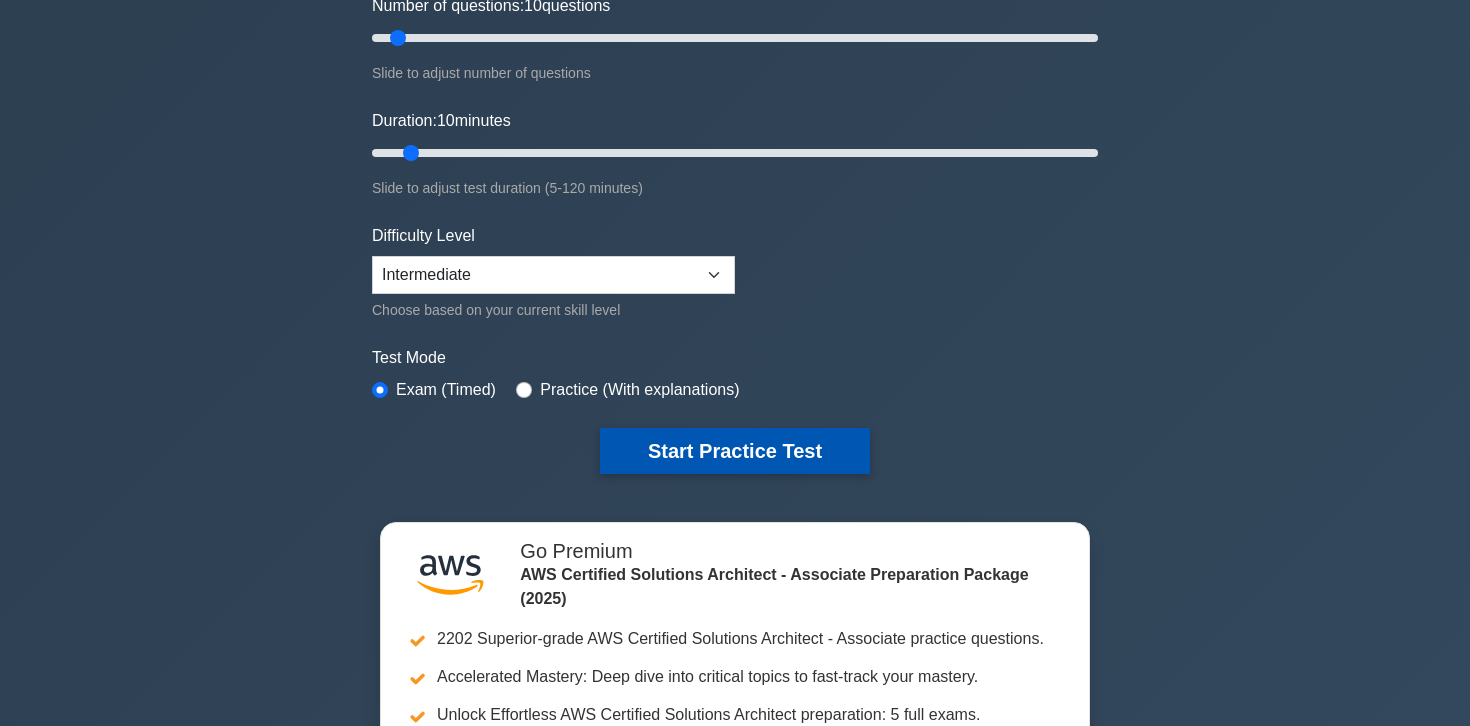 click on "Start Practice Test" at bounding box center [735, 451] 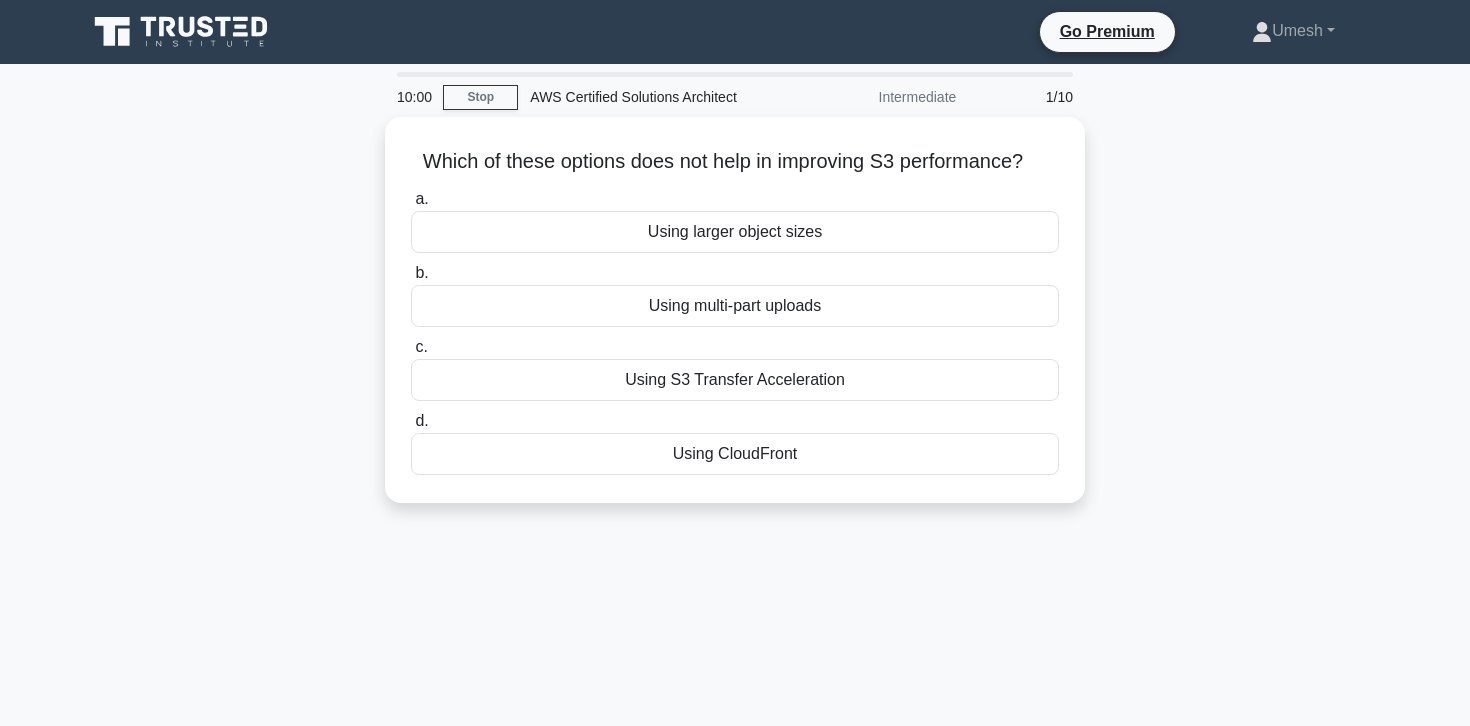scroll, scrollTop: 0, scrollLeft: 0, axis: both 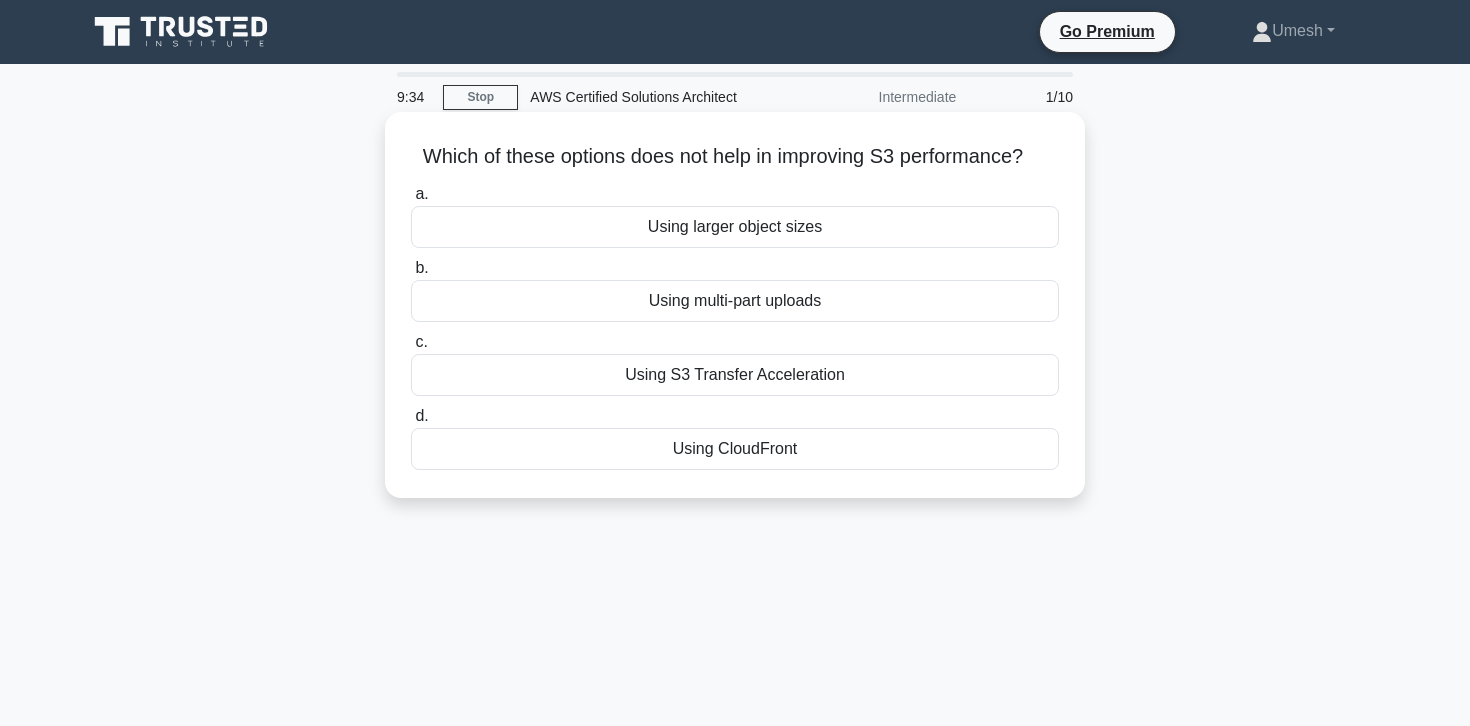click on "Using CloudFront" at bounding box center [735, 449] 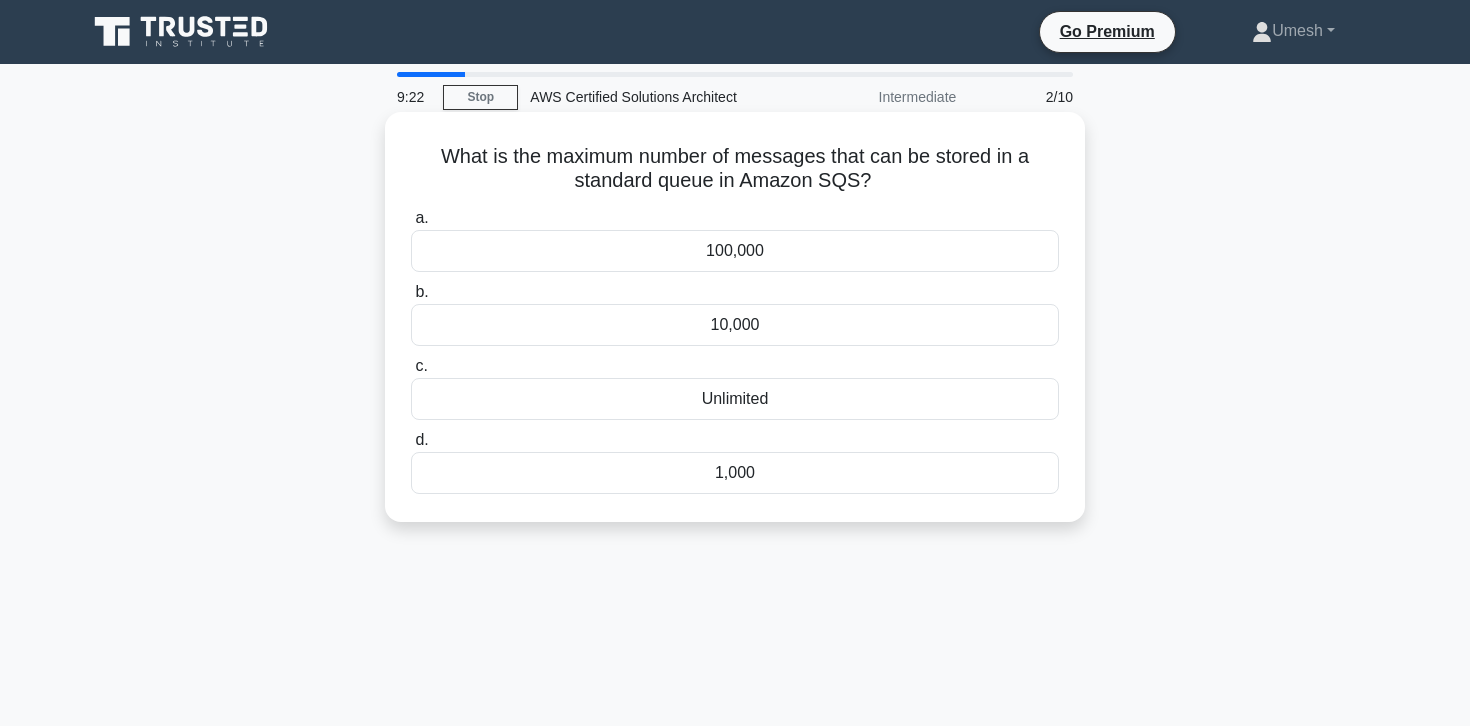 click on "d." at bounding box center (421, 439) 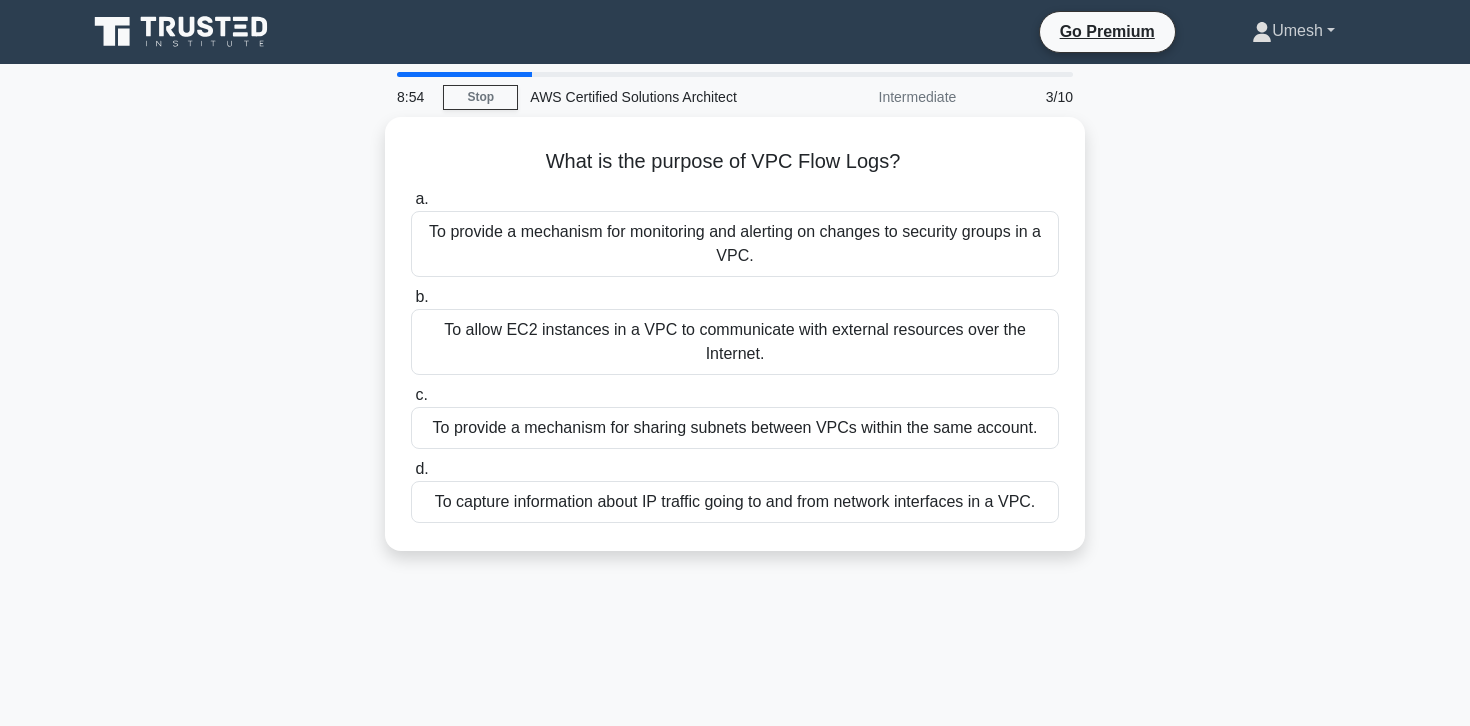click on "[FIRST]" at bounding box center (1293, 31) 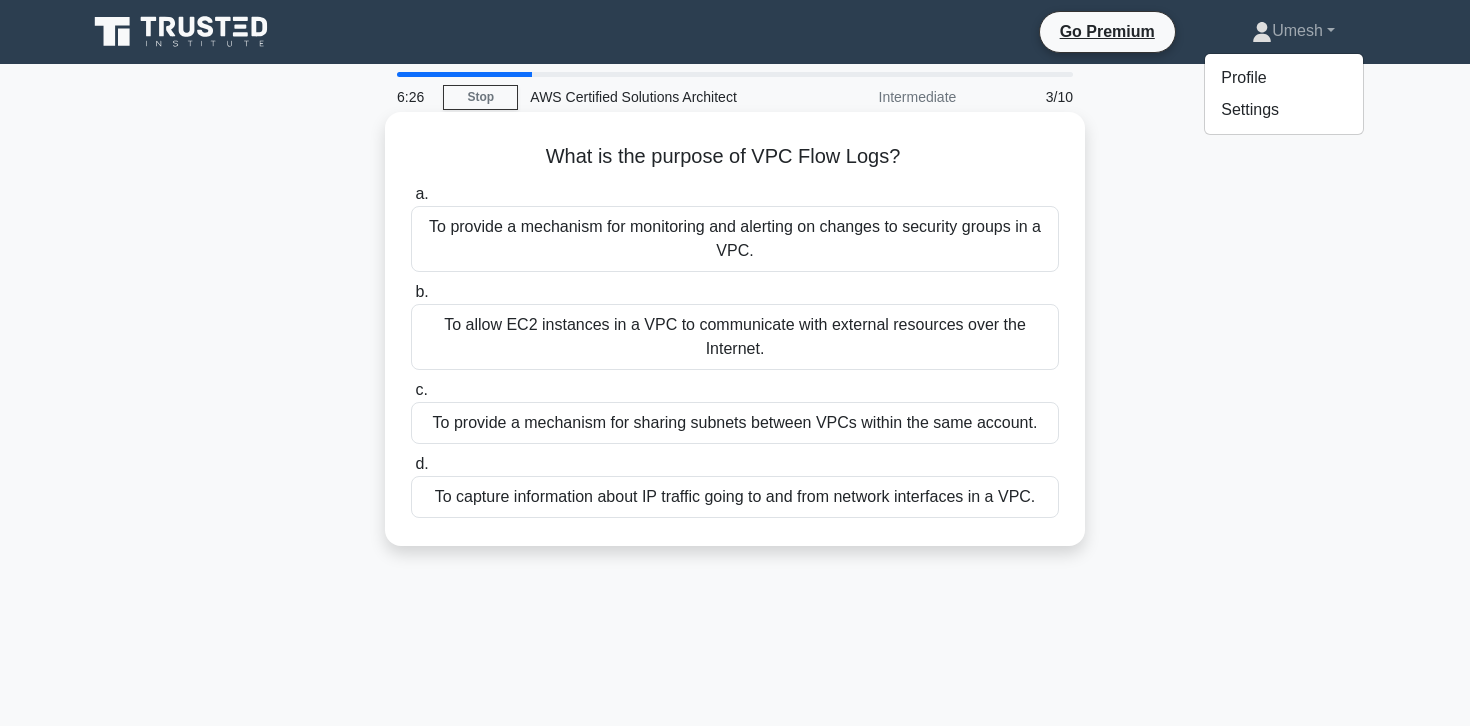 click on "a." at bounding box center [421, 193] 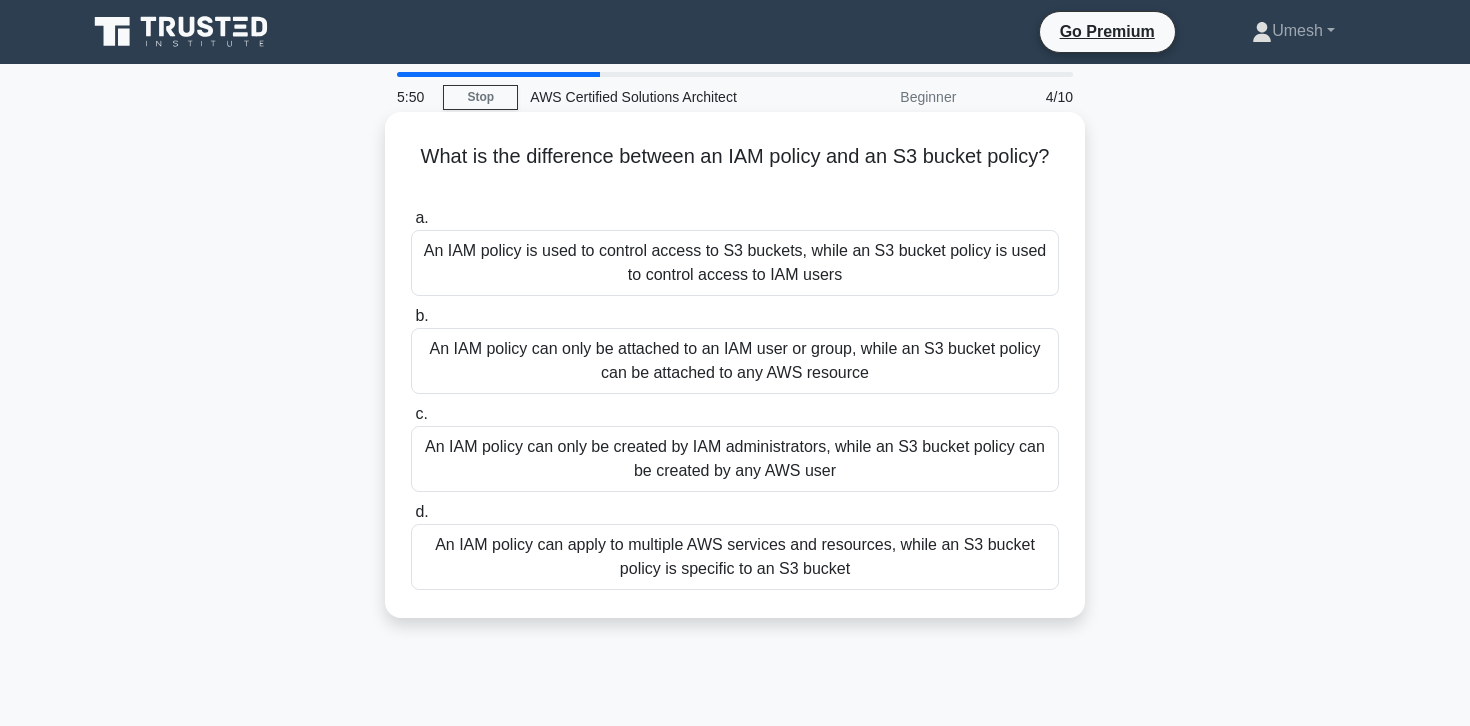 click on "b." at bounding box center (421, 315) 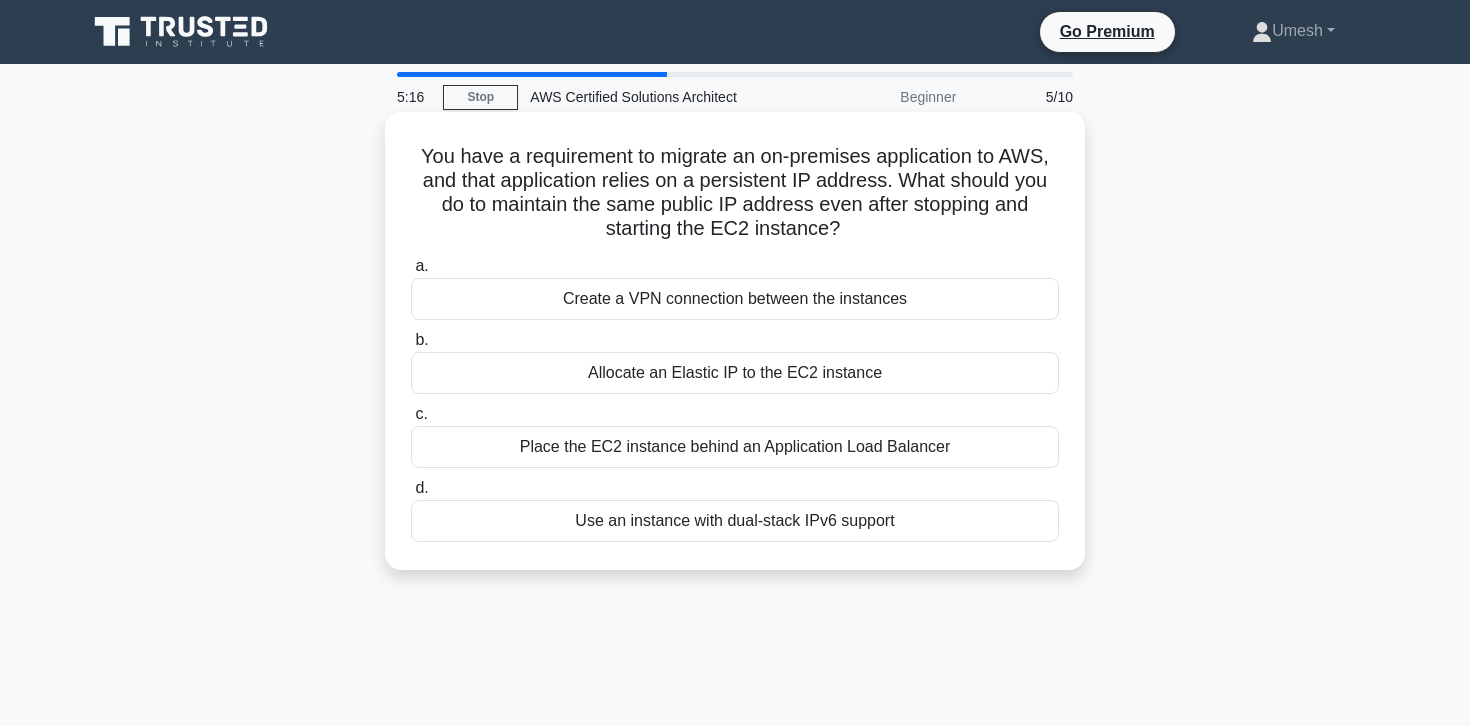 click on "b." at bounding box center (421, 339) 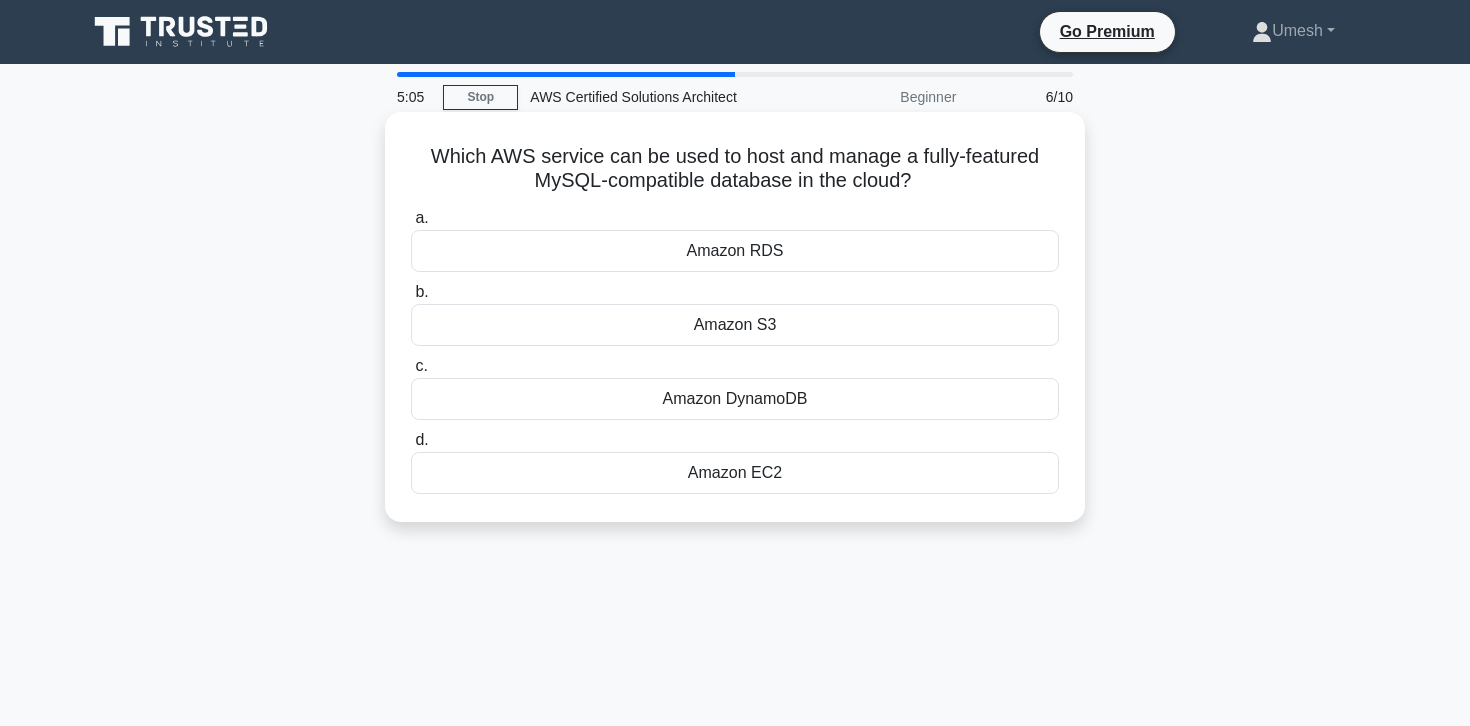 click on "a." at bounding box center (421, 217) 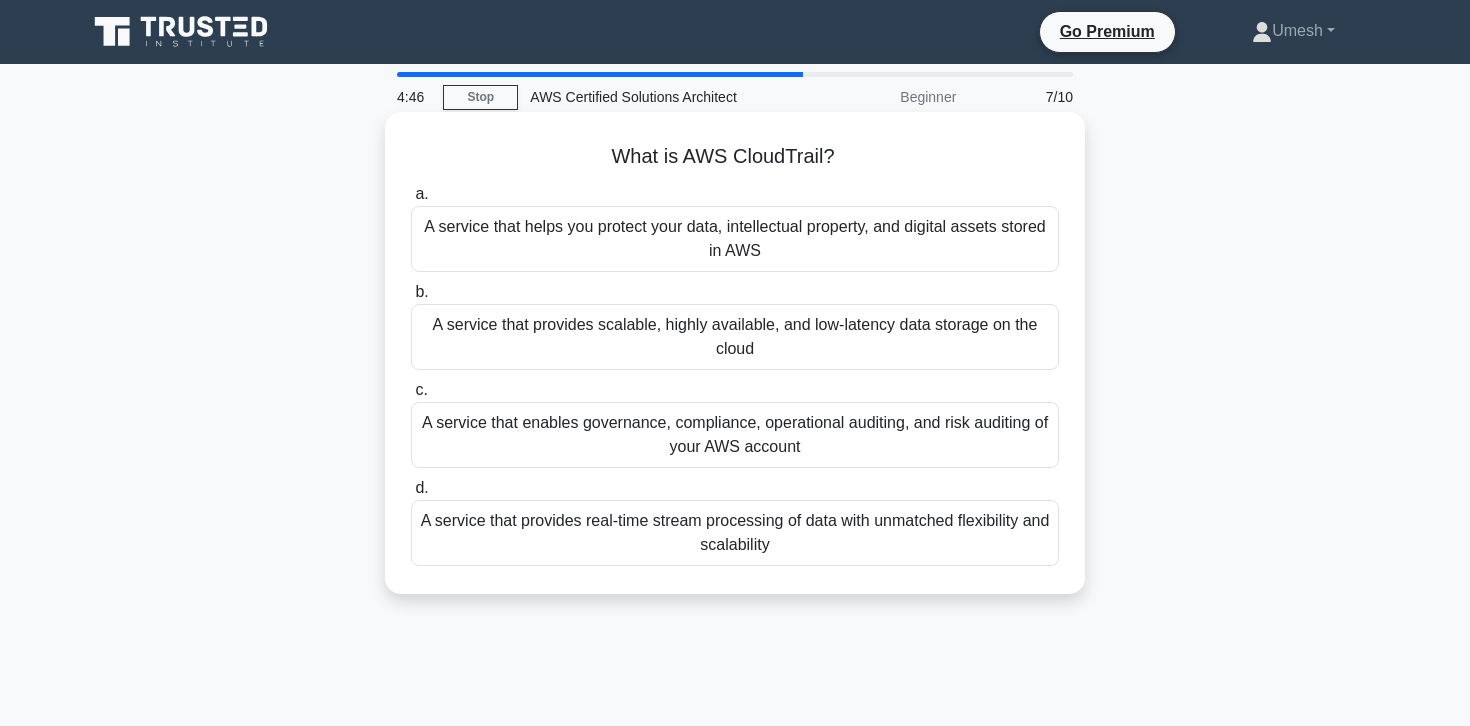 click on "c." at bounding box center [421, 389] 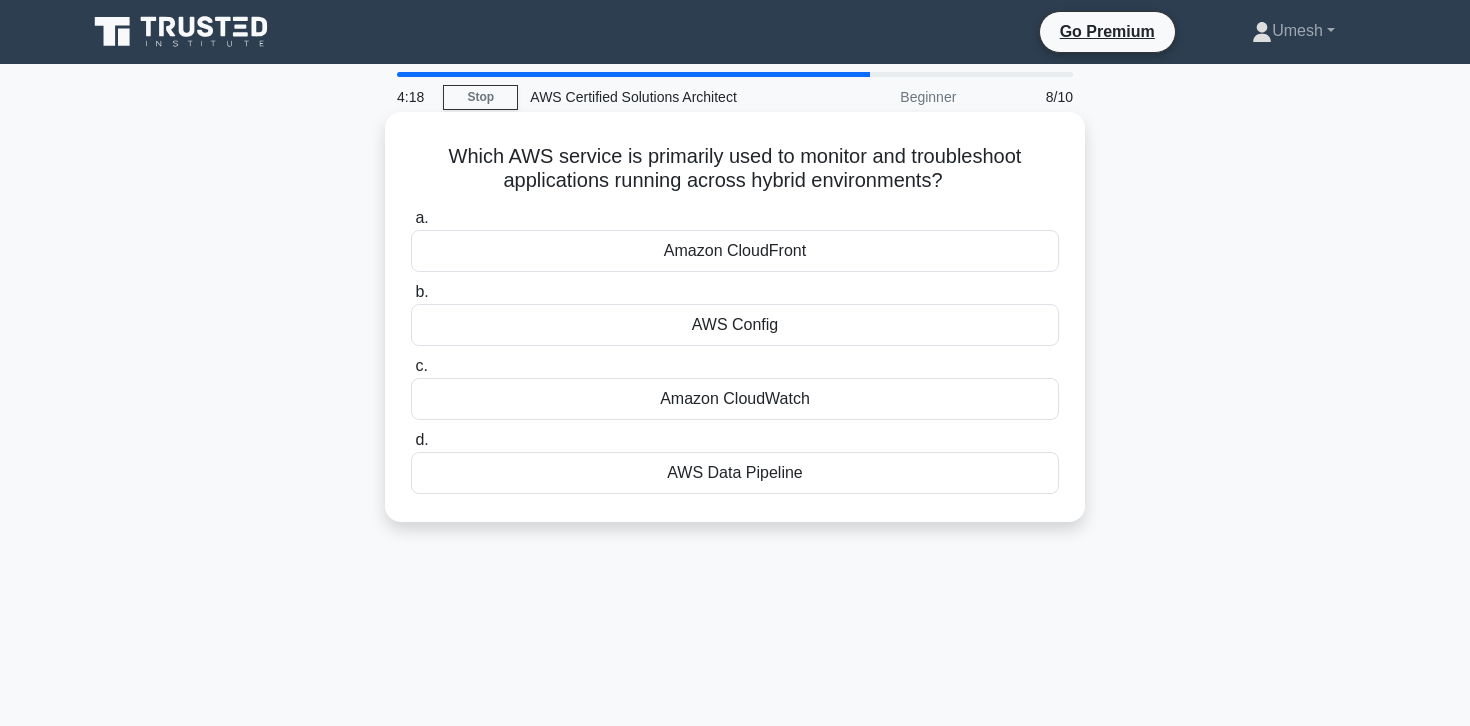 click on "c." at bounding box center (421, 365) 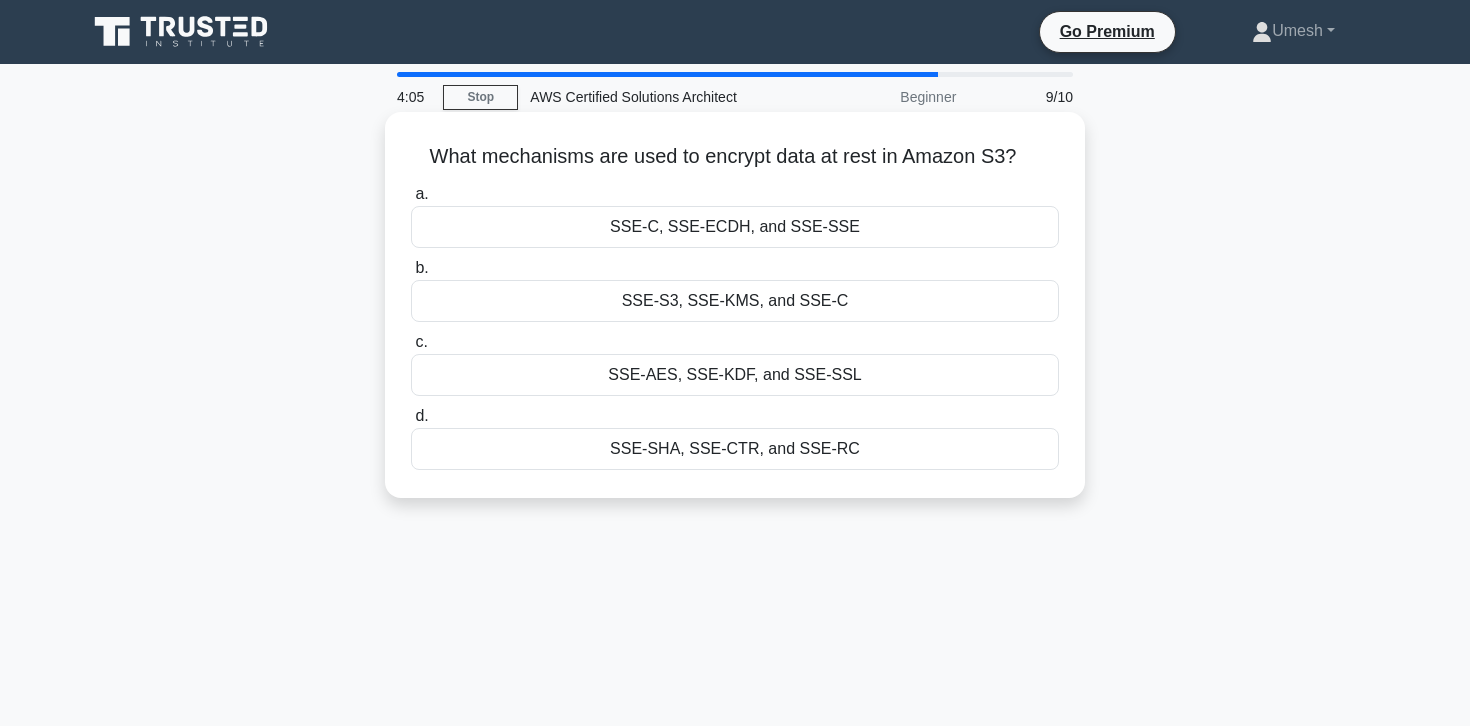 click on "b." at bounding box center (421, 267) 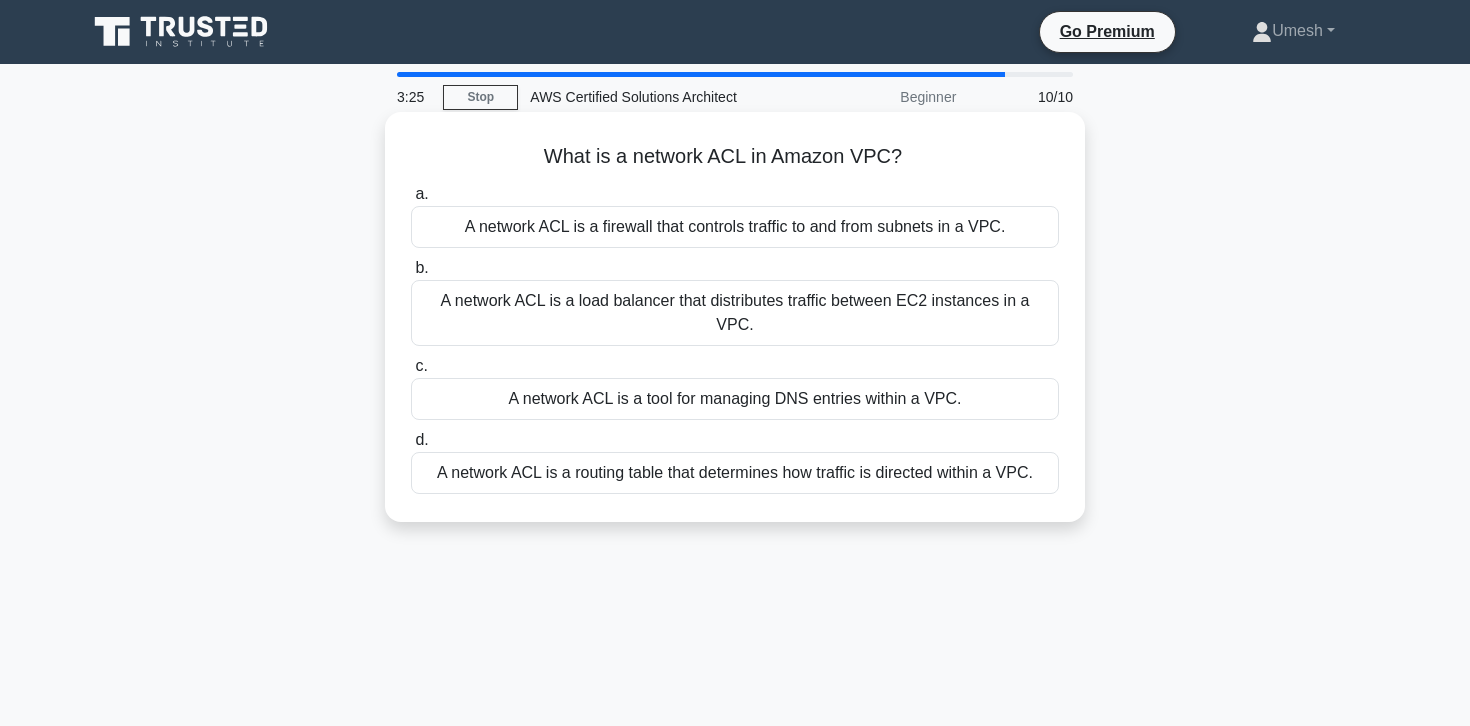 click on "d." at bounding box center (421, 439) 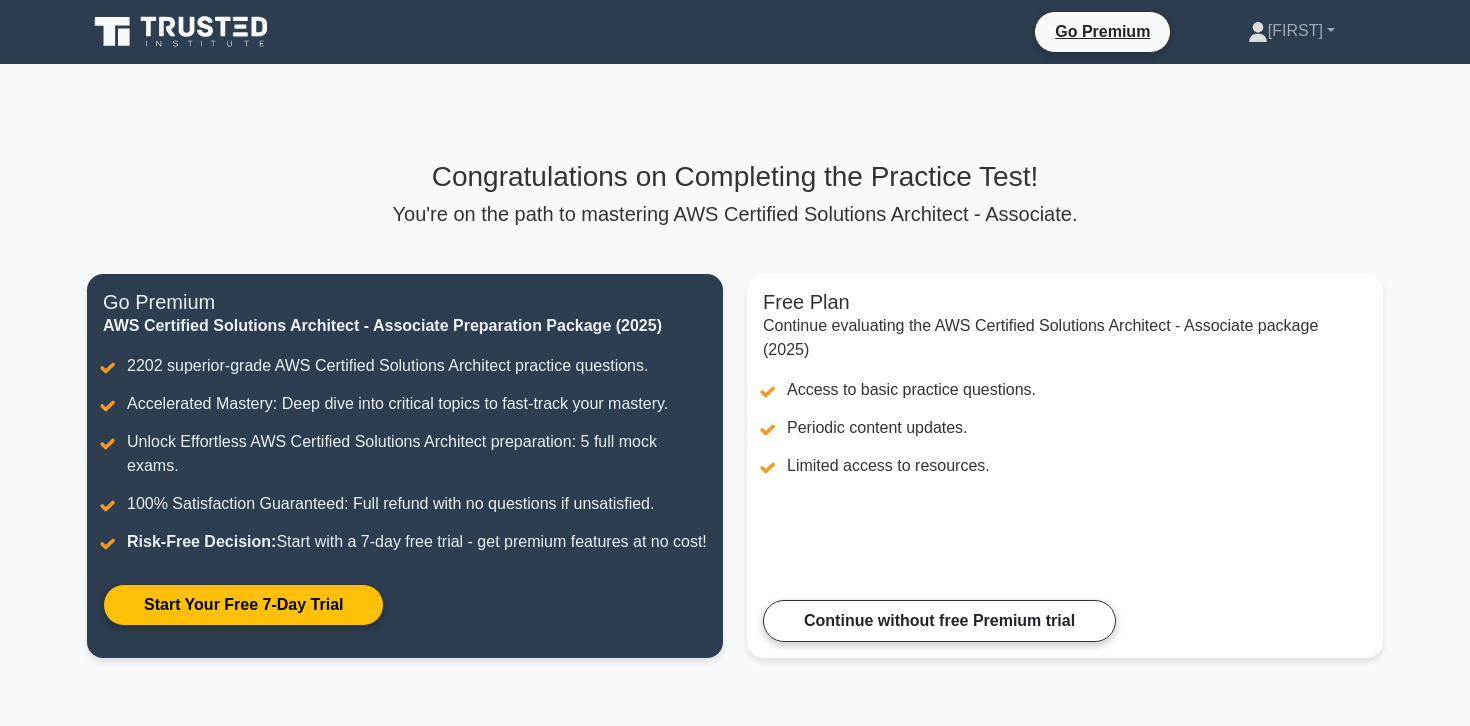 scroll, scrollTop: 0, scrollLeft: 0, axis: both 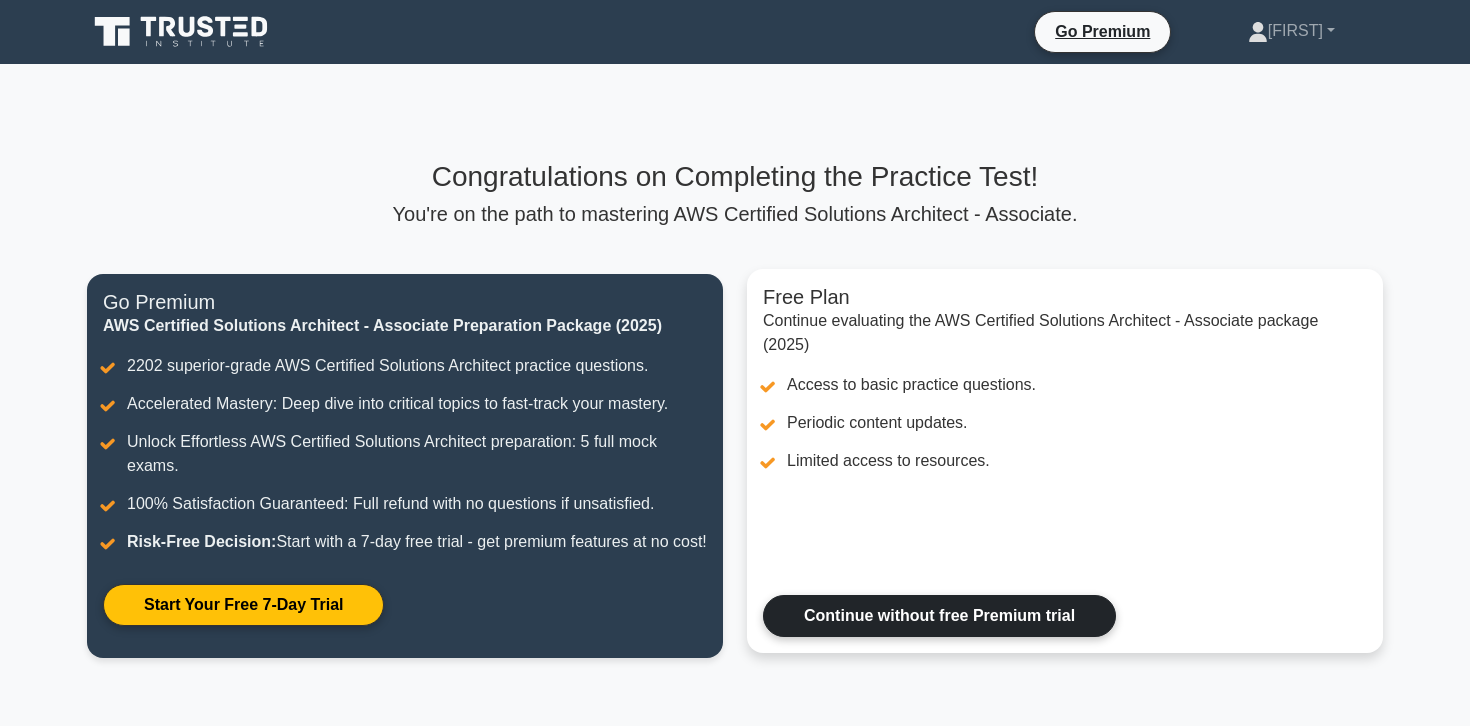 click on "Continue without free Premium trial" at bounding box center [939, 616] 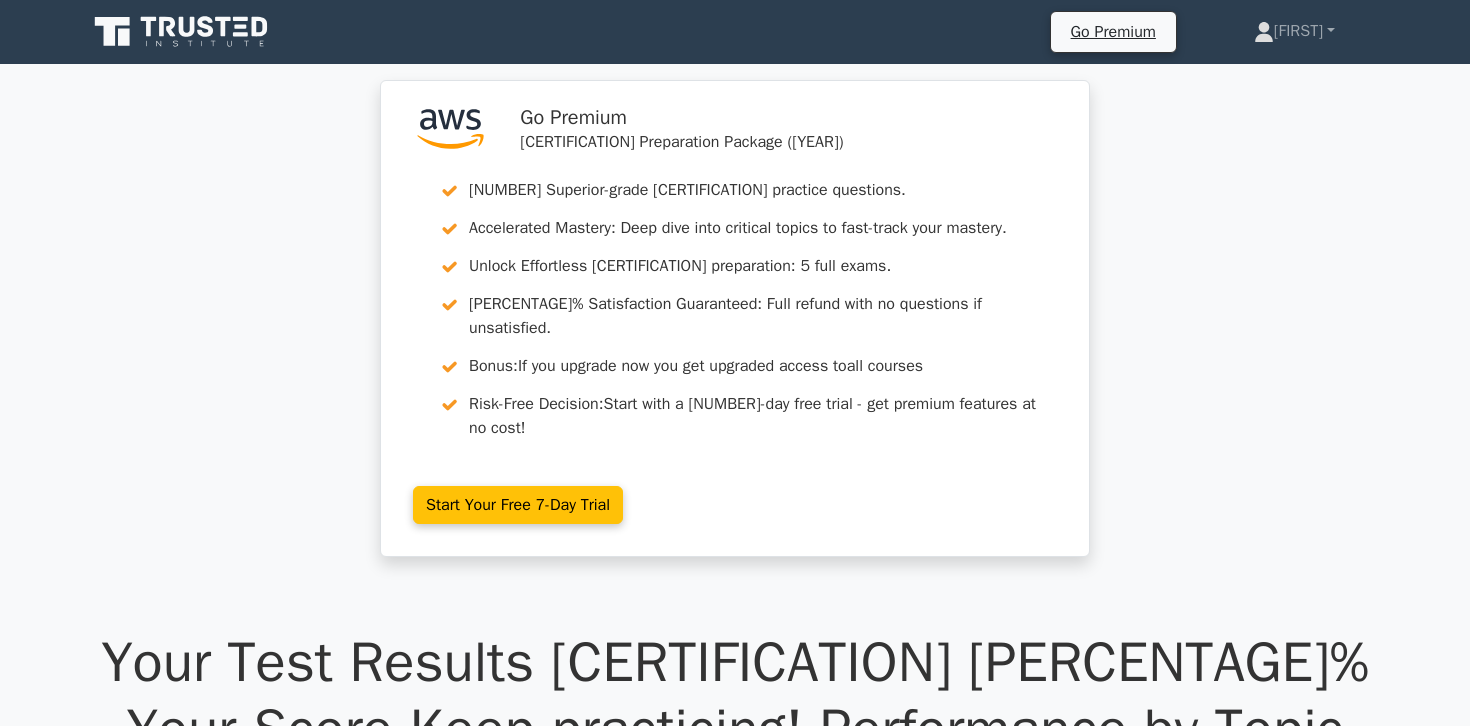 scroll, scrollTop: 0, scrollLeft: 0, axis: both 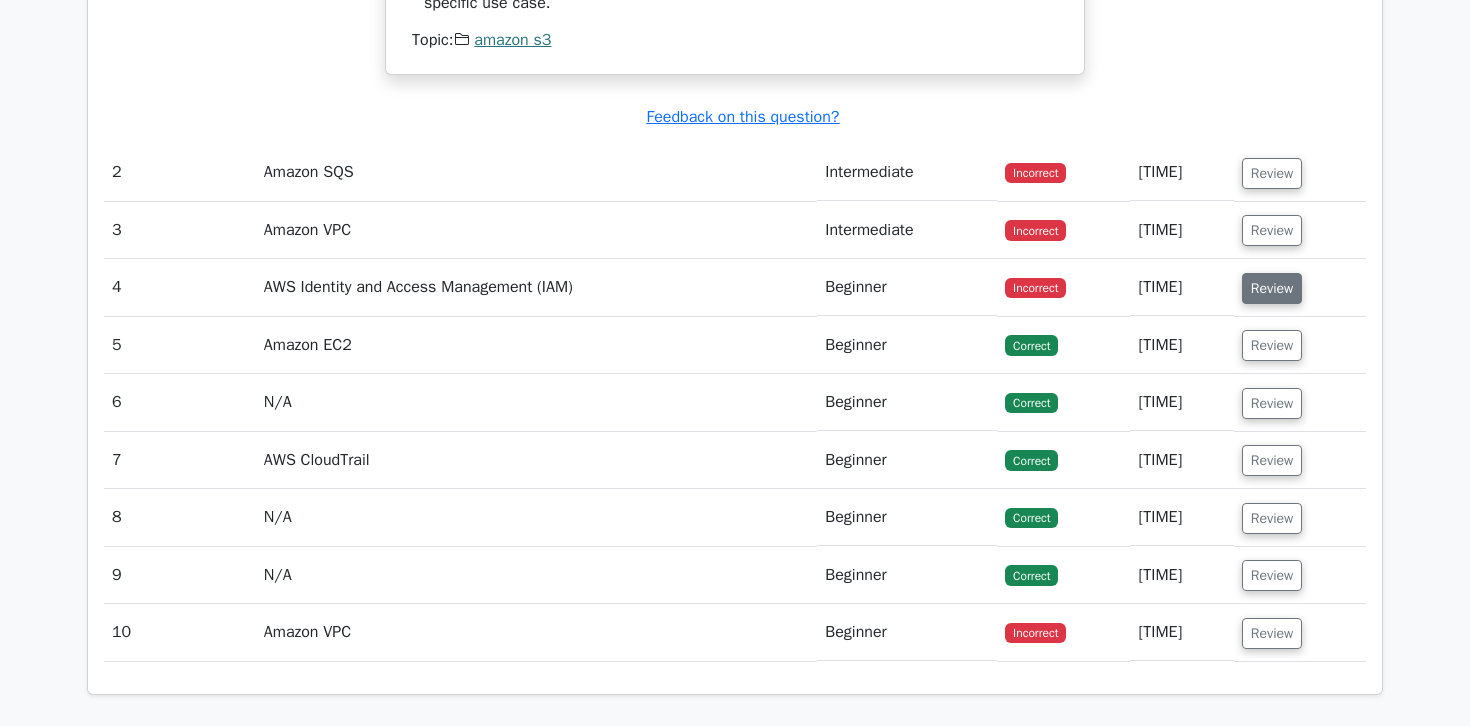 click on "Review" at bounding box center (1272, 288) 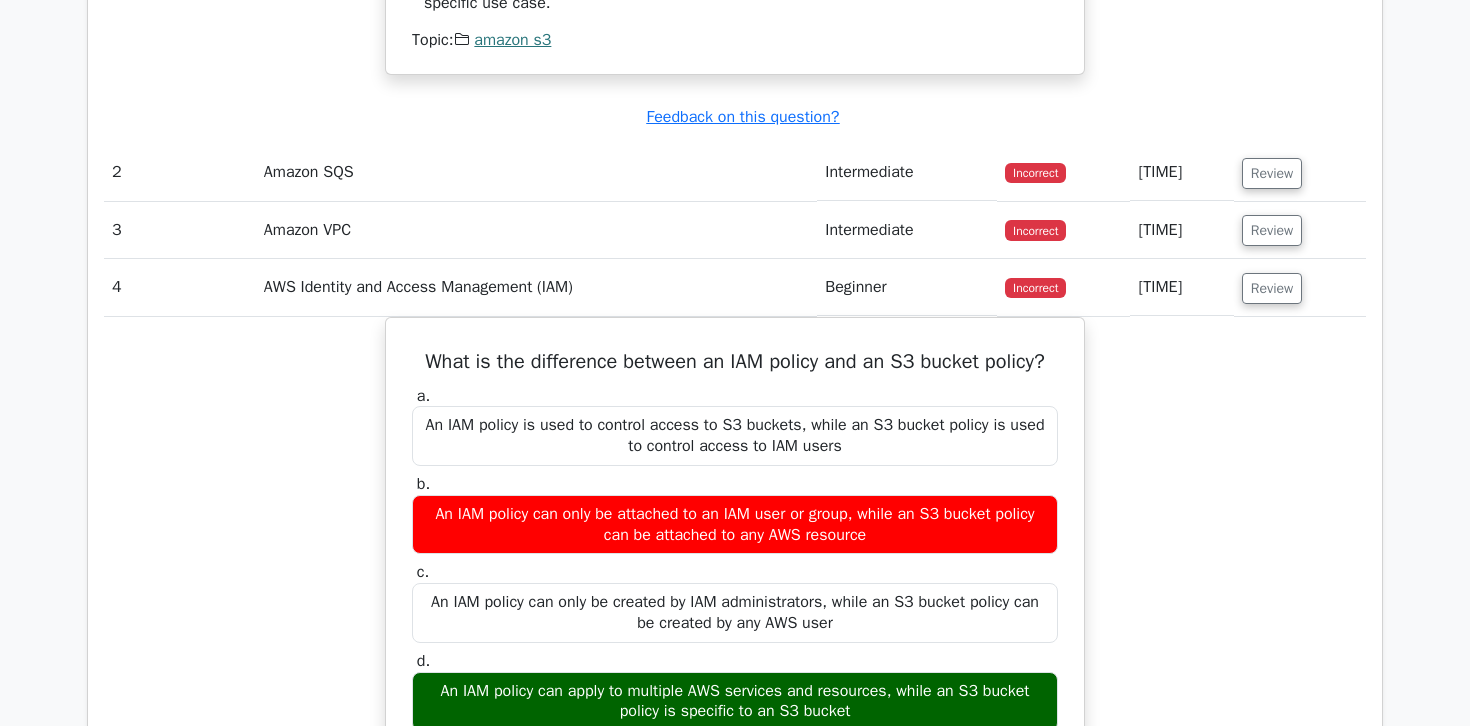 click on "What is the difference between an IAM policy and an S3 bucket policy?
a.
An IAM policy is used to control access to S3 buckets, while an S3 bucket policy is used to control access to IAM users
b.
c. d." at bounding box center [735, 727] 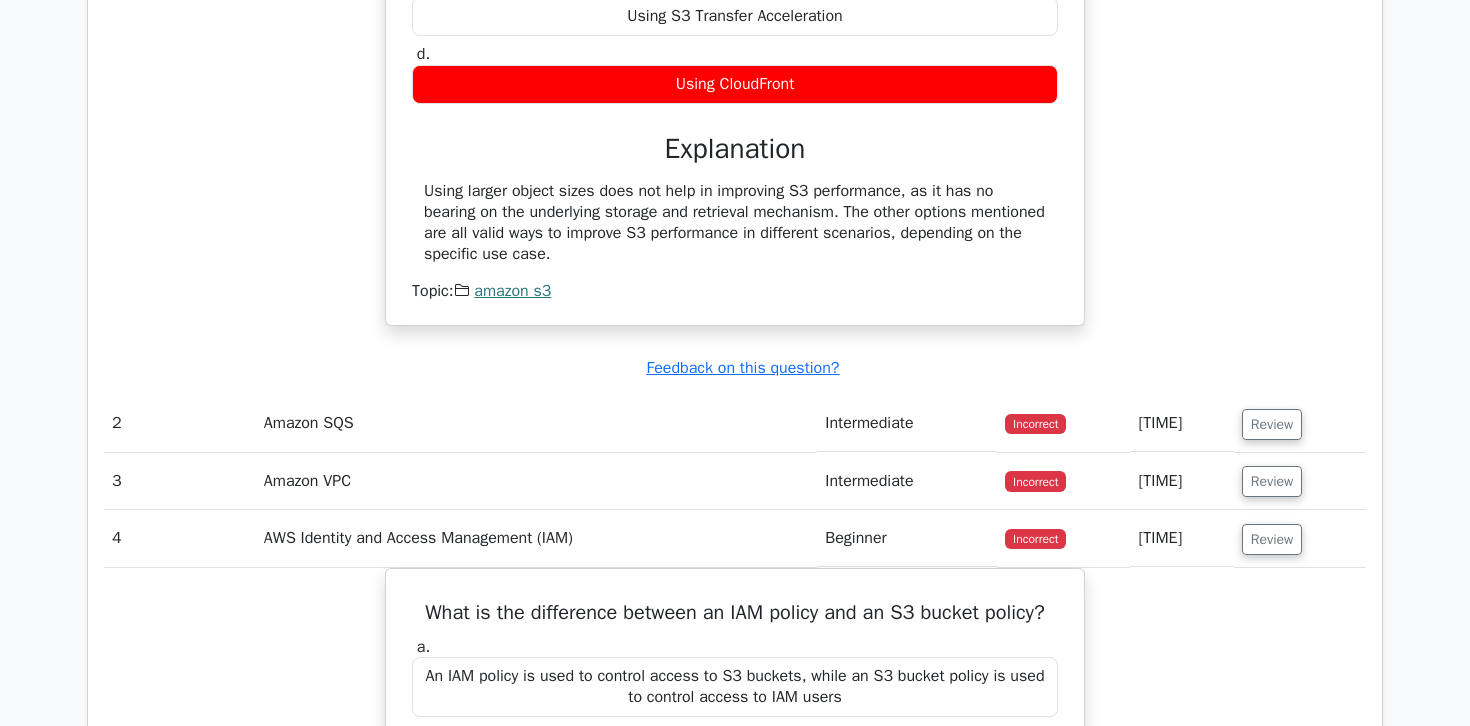 scroll, scrollTop: 2040, scrollLeft: 0, axis: vertical 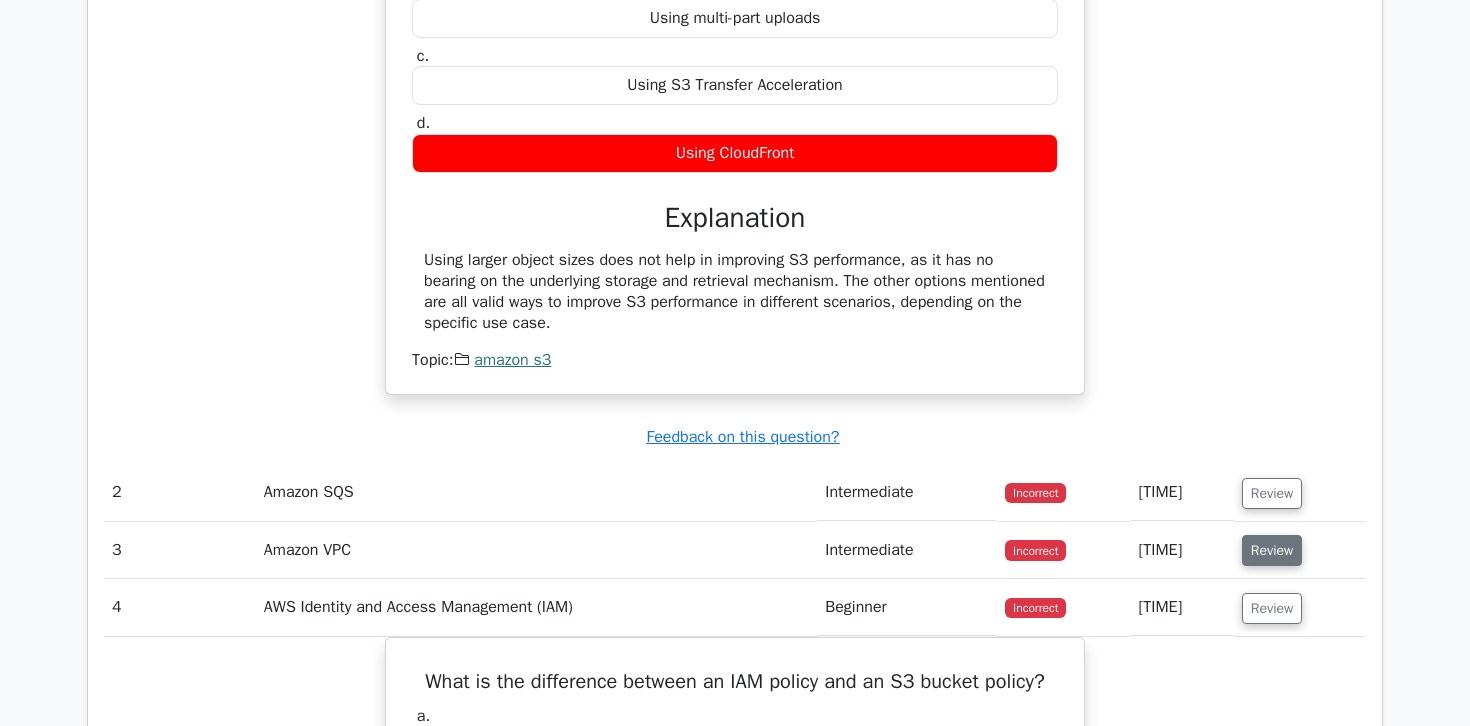 click on "Review" at bounding box center [1272, 550] 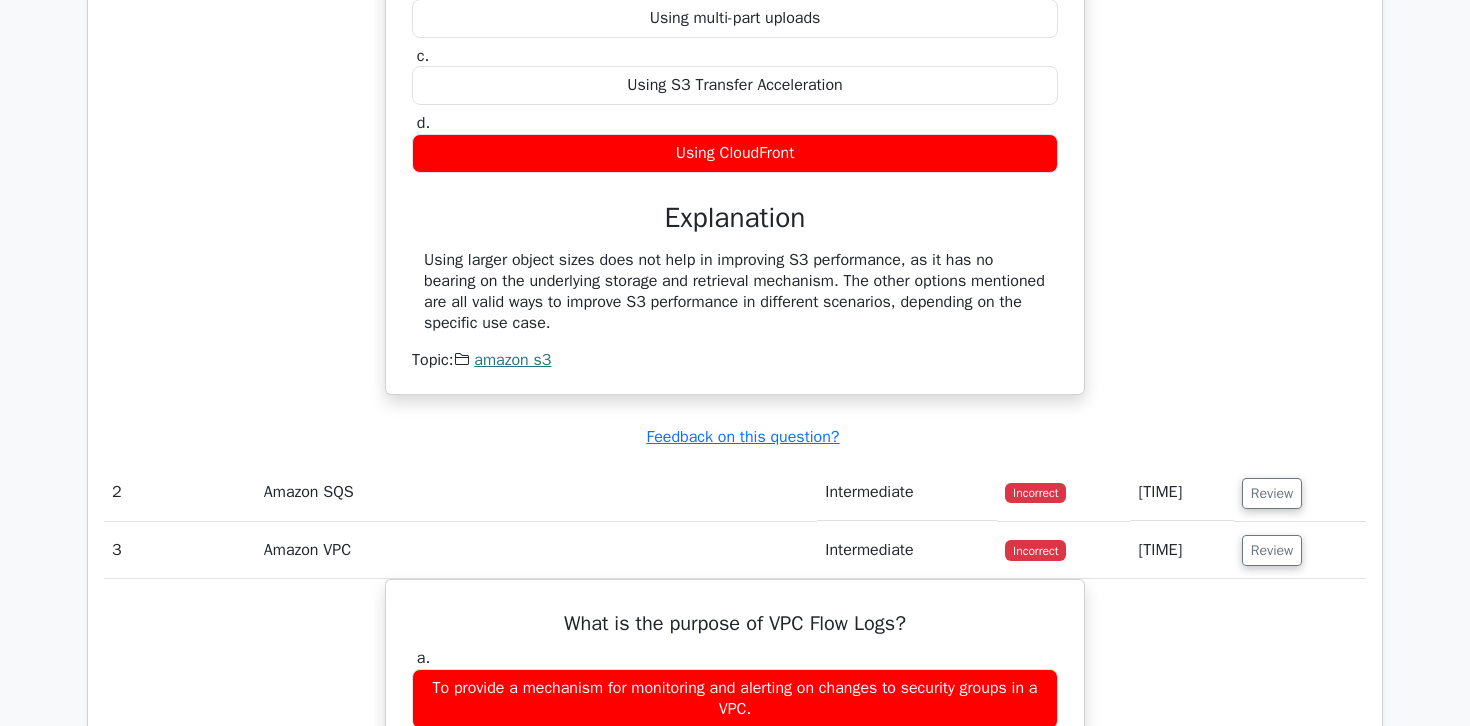 type 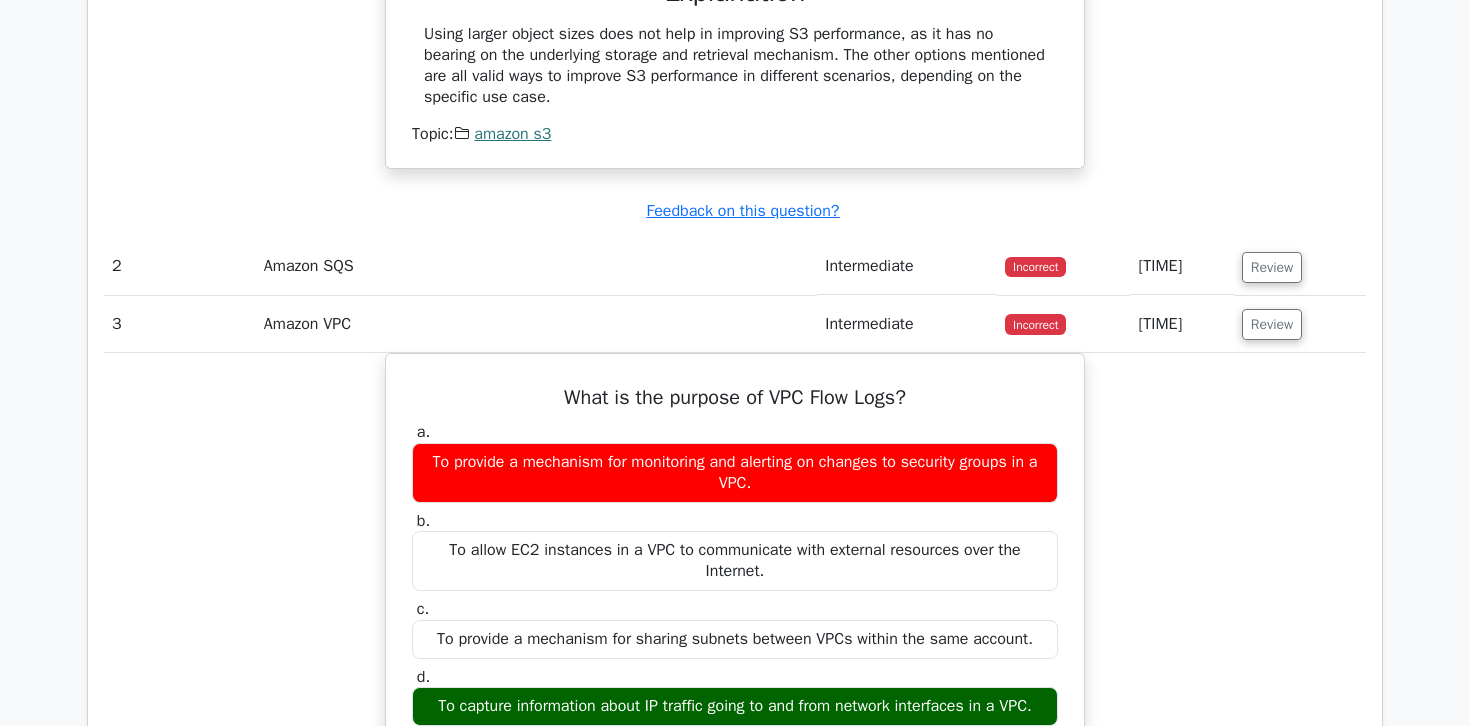 scroll, scrollTop: 2280, scrollLeft: 0, axis: vertical 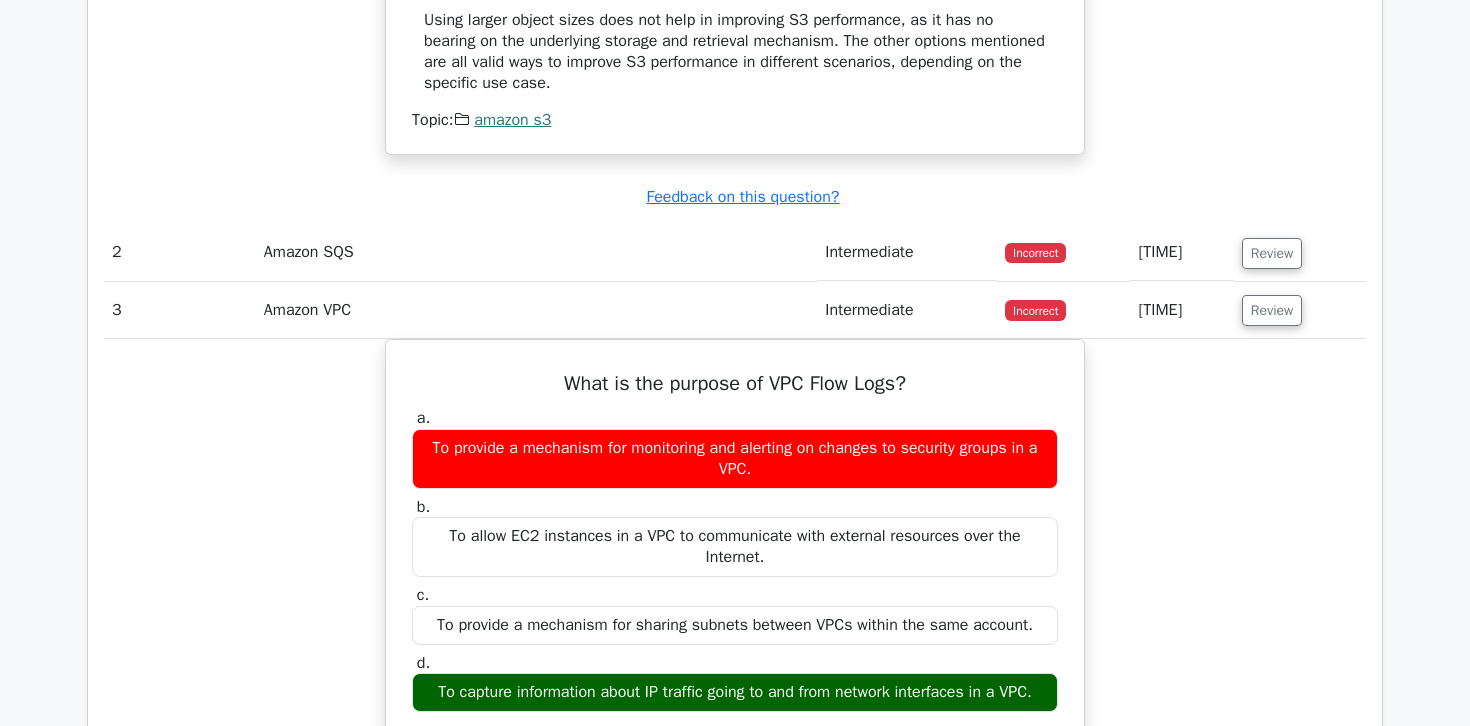 click on "What is the purpose of VPC Flow Logs?
a.
To provide a mechanism for monitoring and alerting on changes to security groups in a VPC.
b.
c. d." at bounding box center [735, 729] 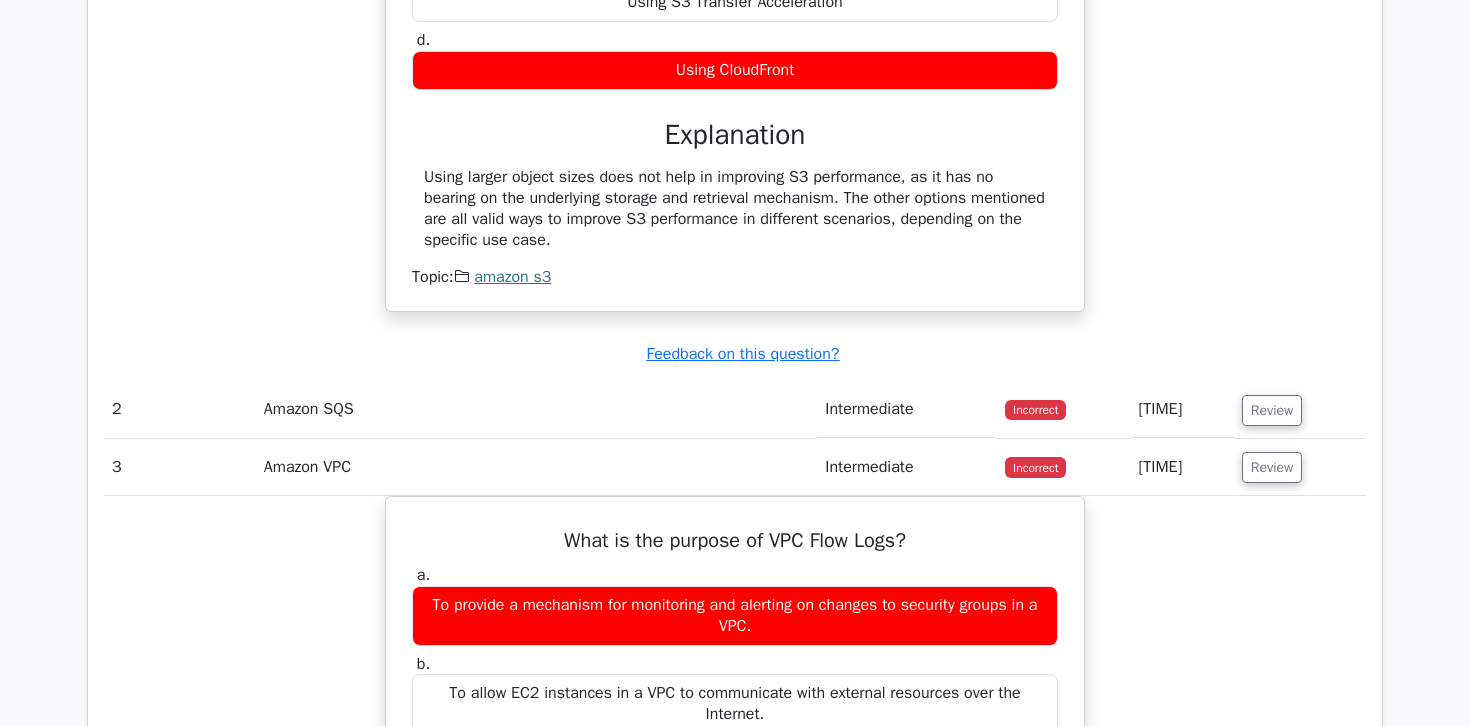 scroll, scrollTop: 2120, scrollLeft: 0, axis: vertical 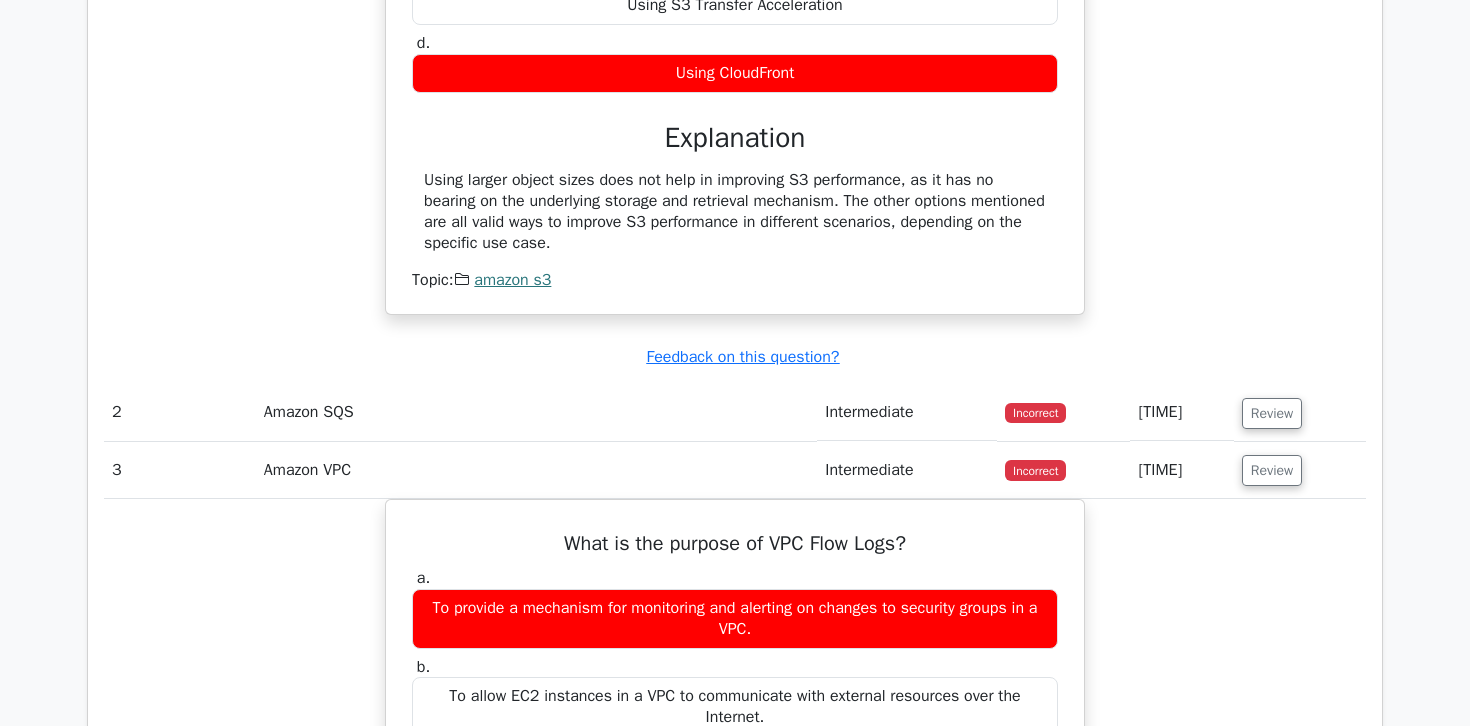 click on "What is the purpose of VPC Flow Logs?
a.
To provide a mechanism for monitoring and alerting on changes to security groups in a VPC.
b.
c. d." at bounding box center (735, 889) 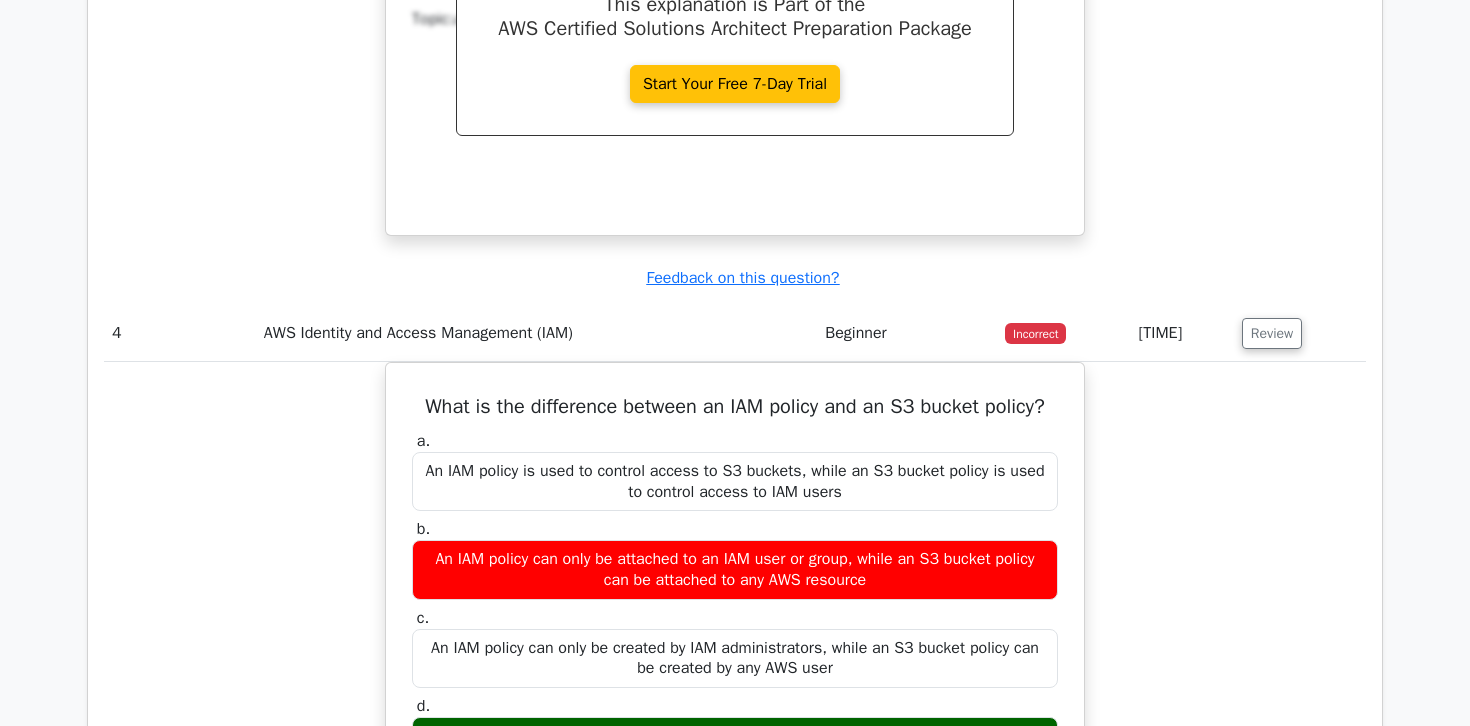 scroll, scrollTop: 3160, scrollLeft: 0, axis: vertical 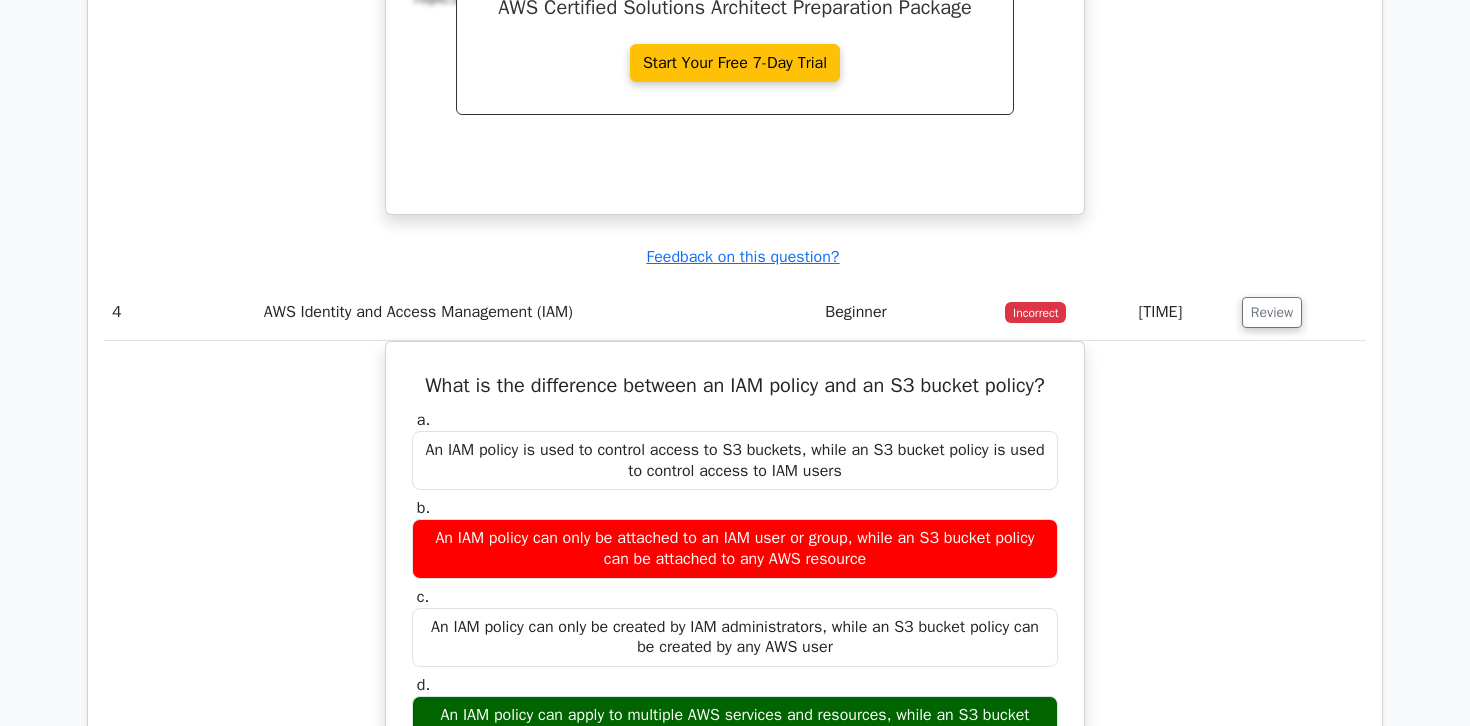 click on "What is the difference between an IAM policy and an S3 bucket policy?
a.
An IAM policy is used to control access to S3 buckets, while an S3 bucket policy is used to control access to IAM users
b.
c. d." at bounding box center (735, 751) 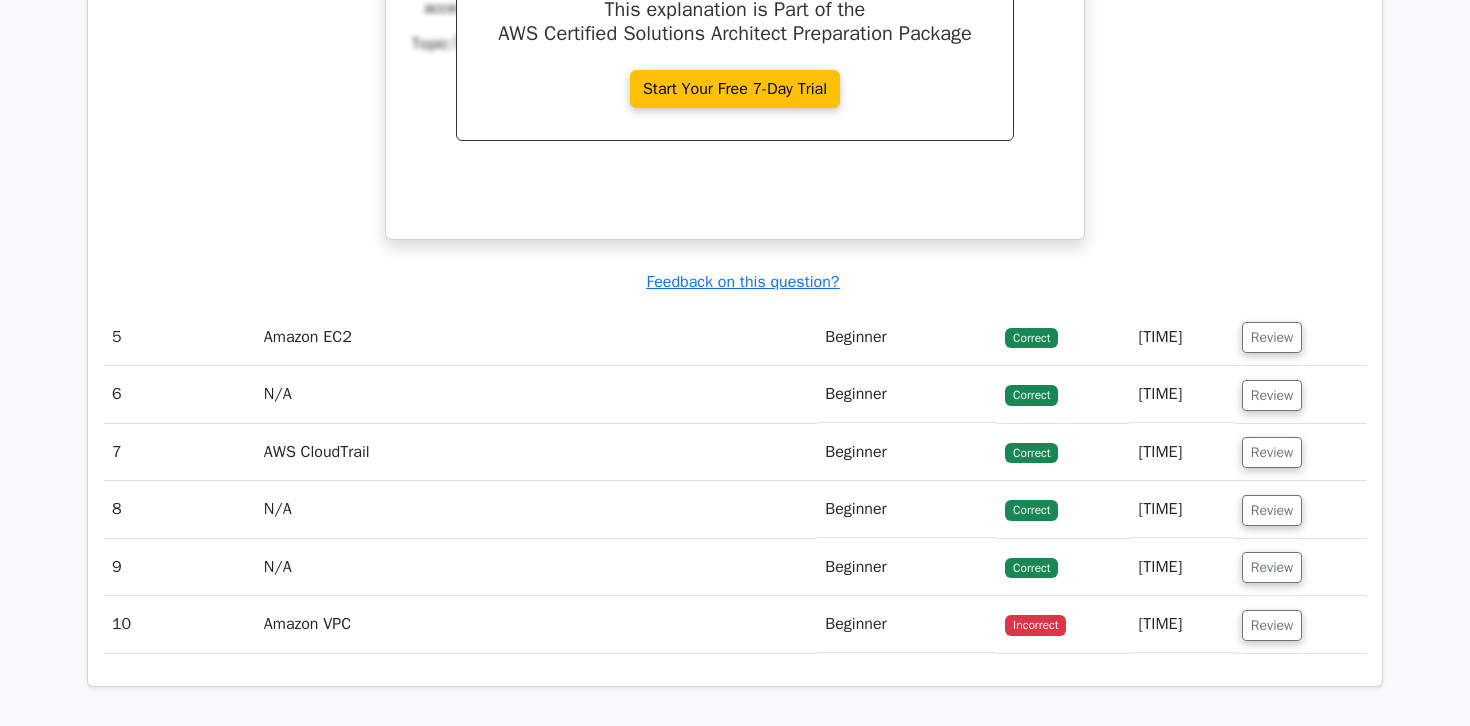 scroll, scrollTop: 4120, scrollLeft: 0, axis: vertical 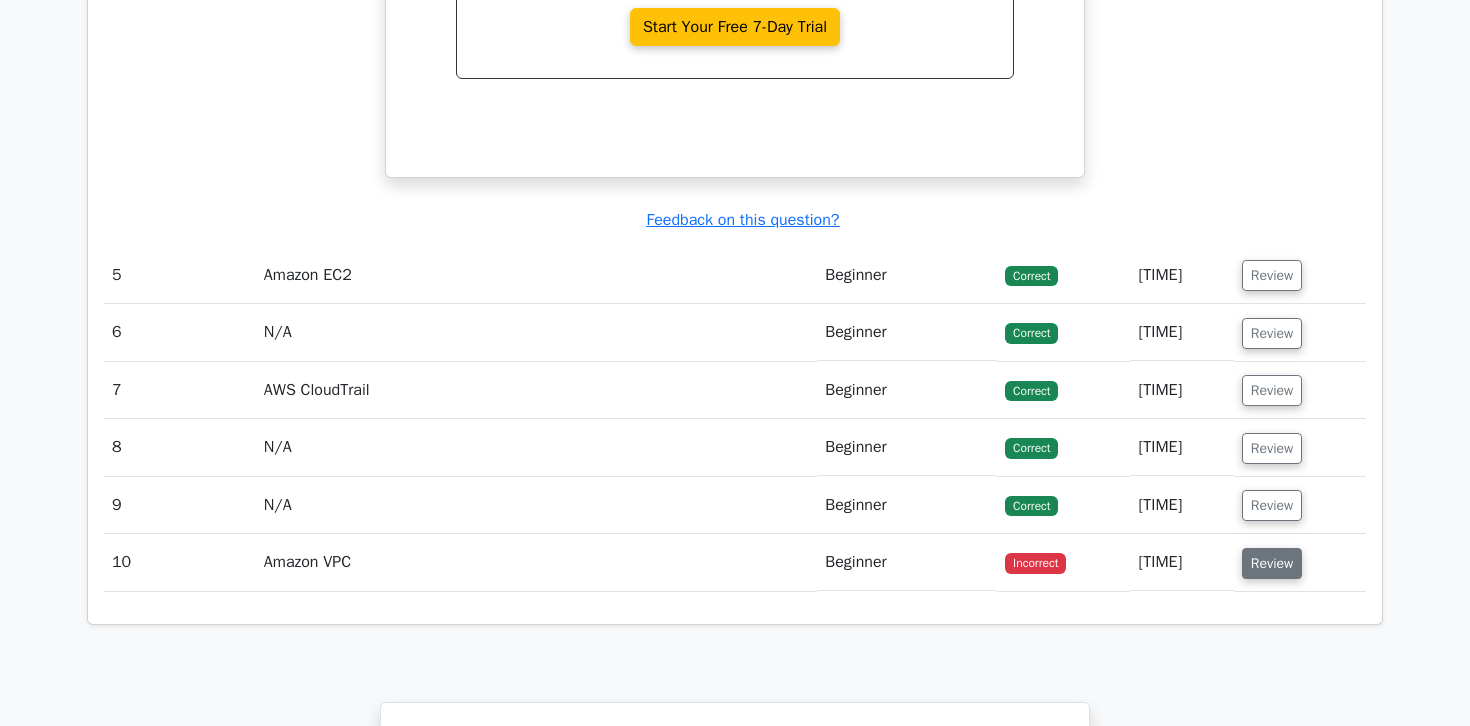 click on "Review" at bounding box center [1272, 563] 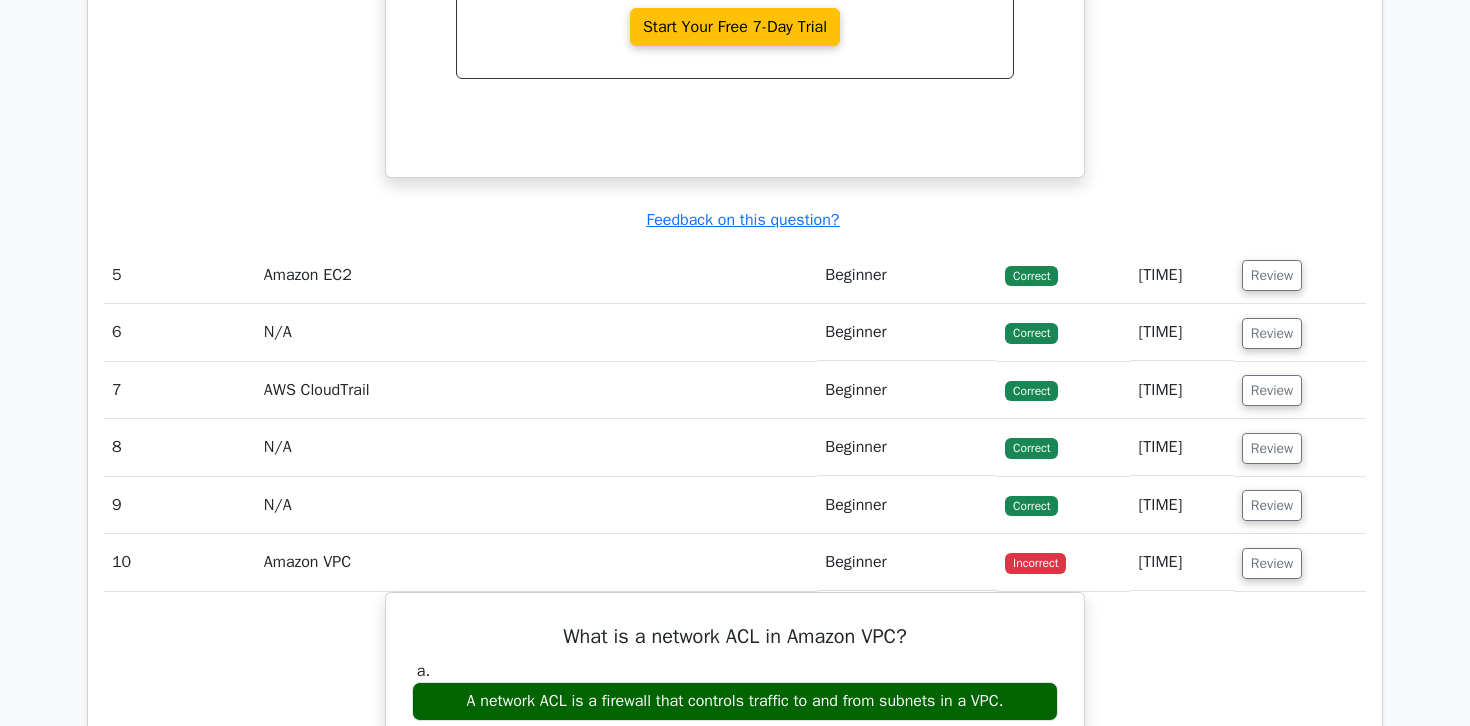 type 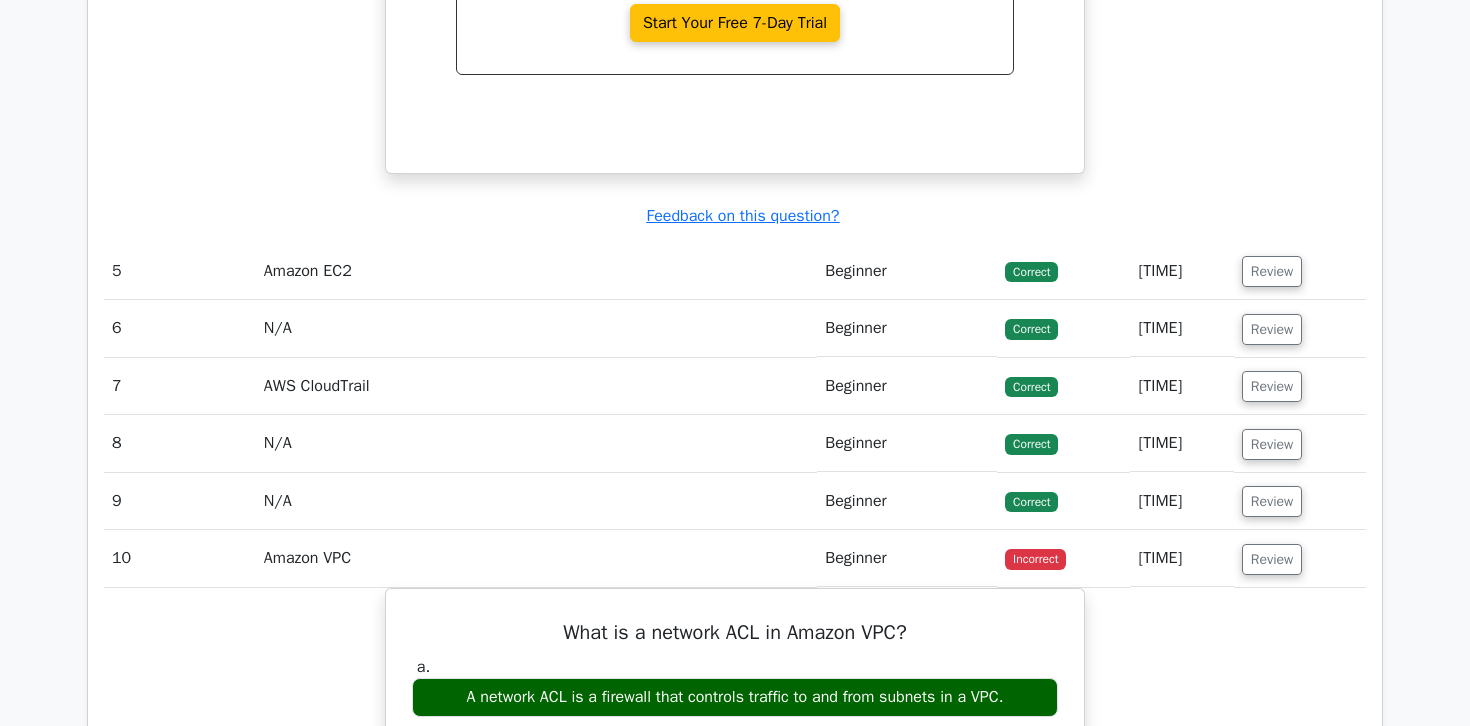 scroll, scrollTop: 4120, scrollLeft: 0, axis: vertical 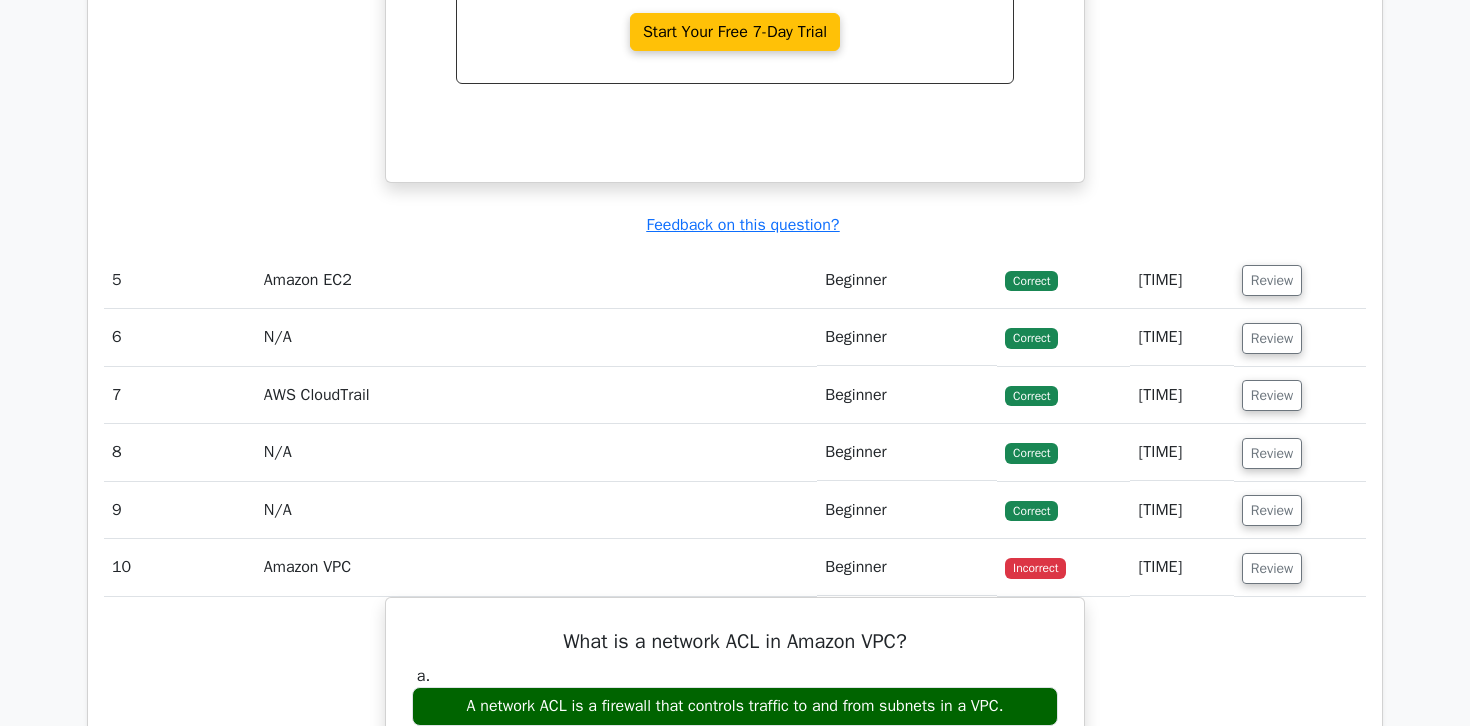 click on ".st0{fill:#252F3E;} .st1{fill-rule:evenodd;clip-rule:evenodd;fill:#FF9900;}
Go Premium
AWS Certified Solutions Architect - Associate Preparation Package (2025)
3215 Superior-grade  AWS Certified Solutions Architect - Associate practice questions.
Accelerated Mastery: Deep dive into critical topics to fast-track your mastery.
Unlock Effortless AWS Certified Solutions Architect preparation: 5 full exams.
Bonus: all courses
#" at bounding box center (735, -969) 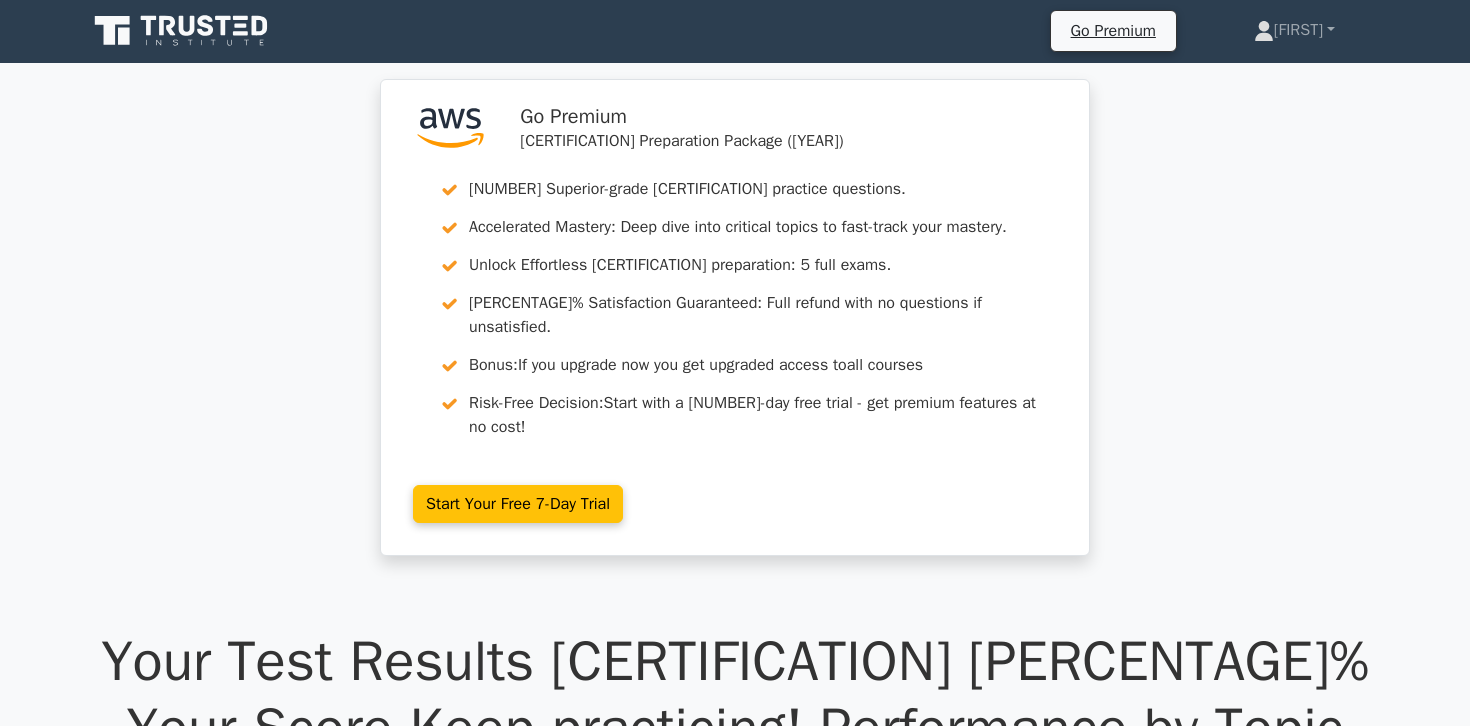 scroll, scrollTop: 0, scrollLeft: 0, axis: both 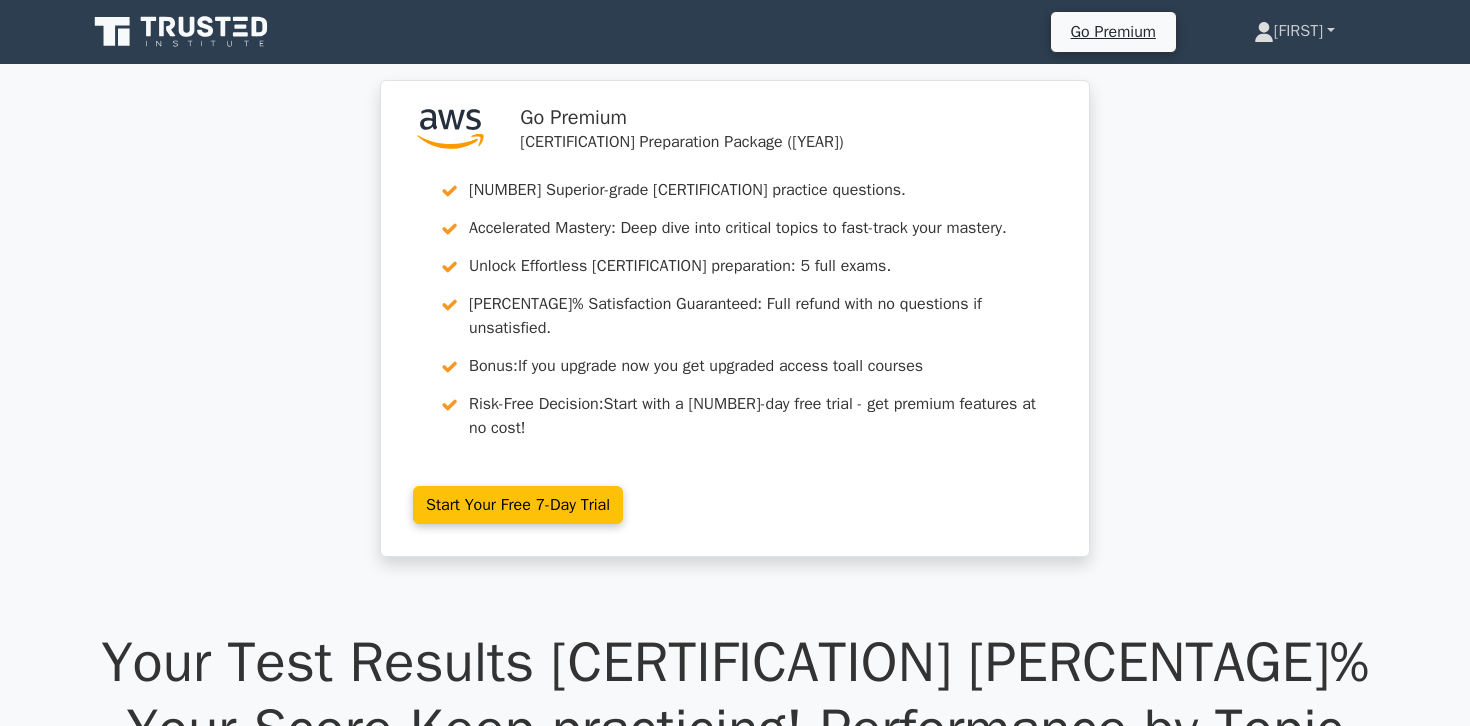 click on "Umesh" at bounding box center (1294, 31) 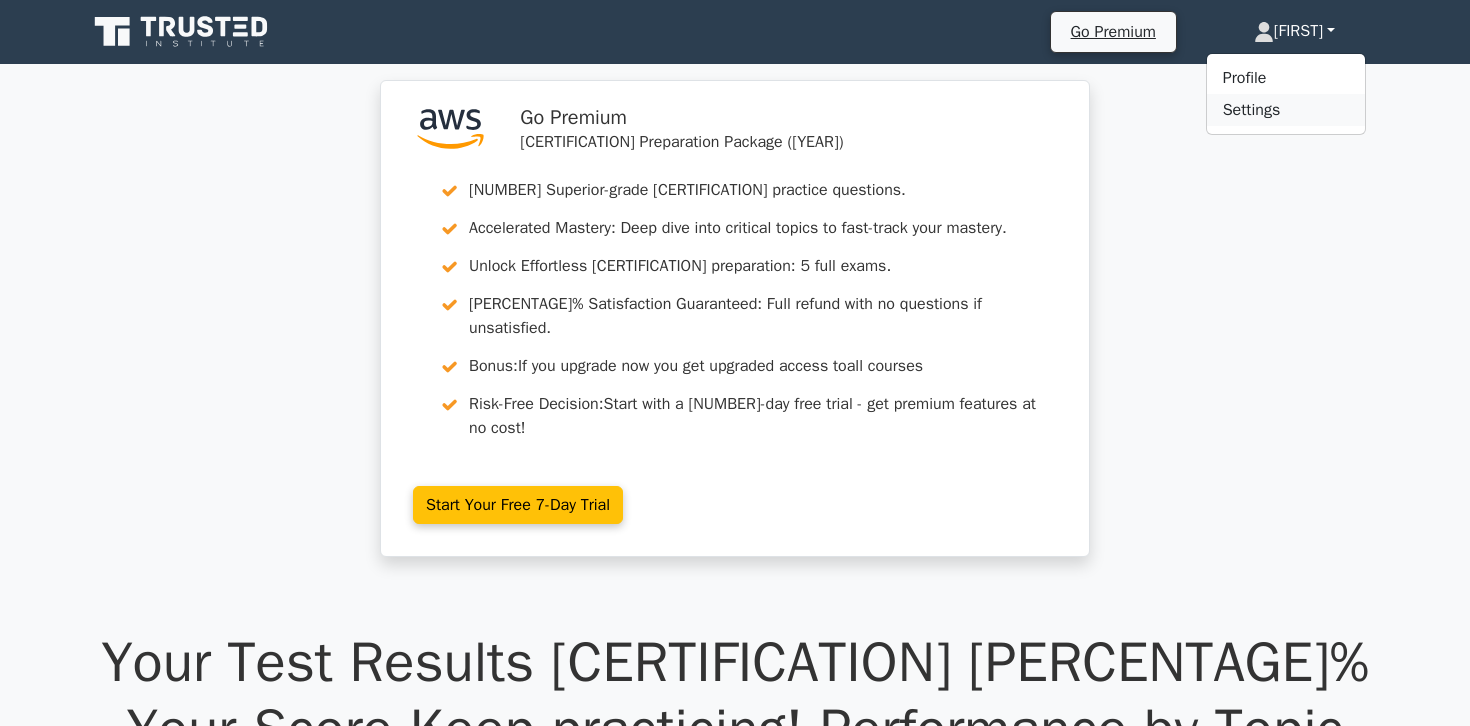 click on "Settings" at bounding box center [1286, 110] 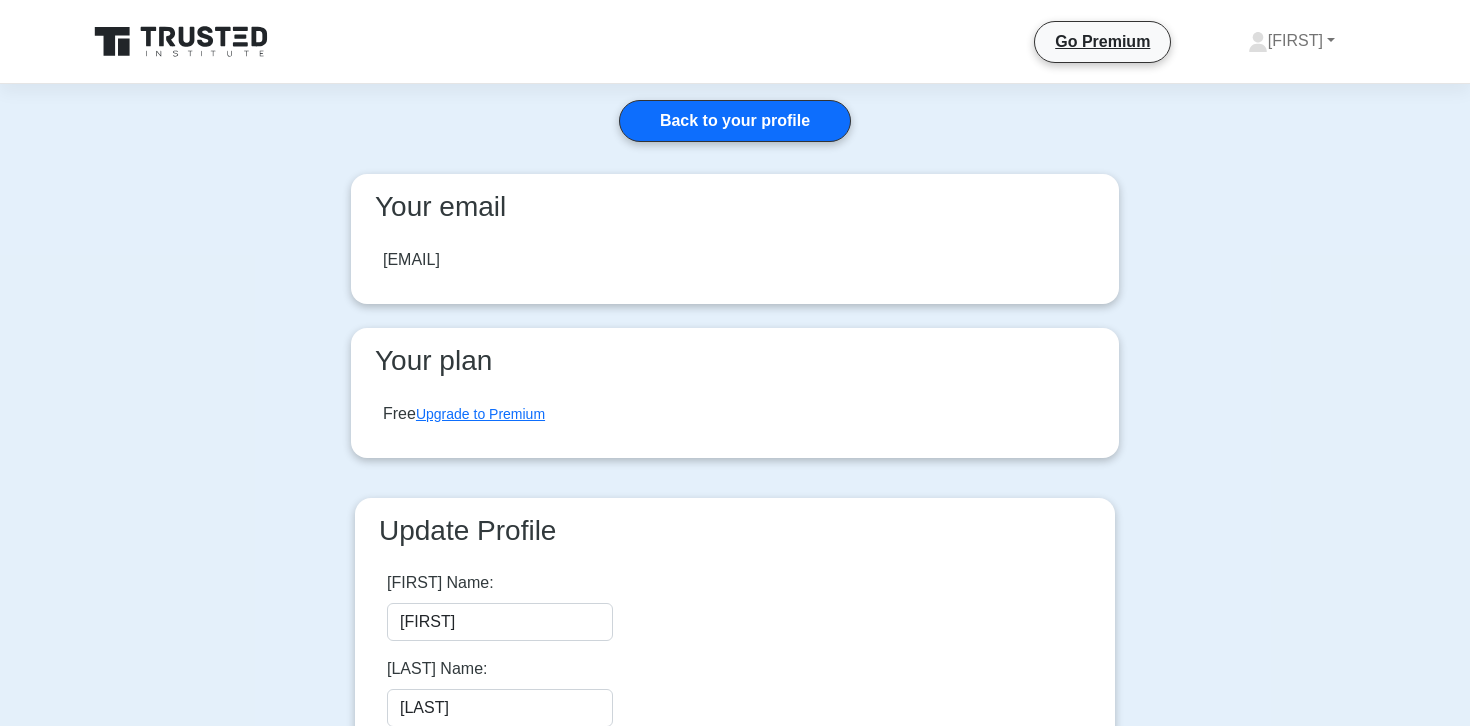 scroll, scrollTop: 0, scrollLeft: 0, axis: both 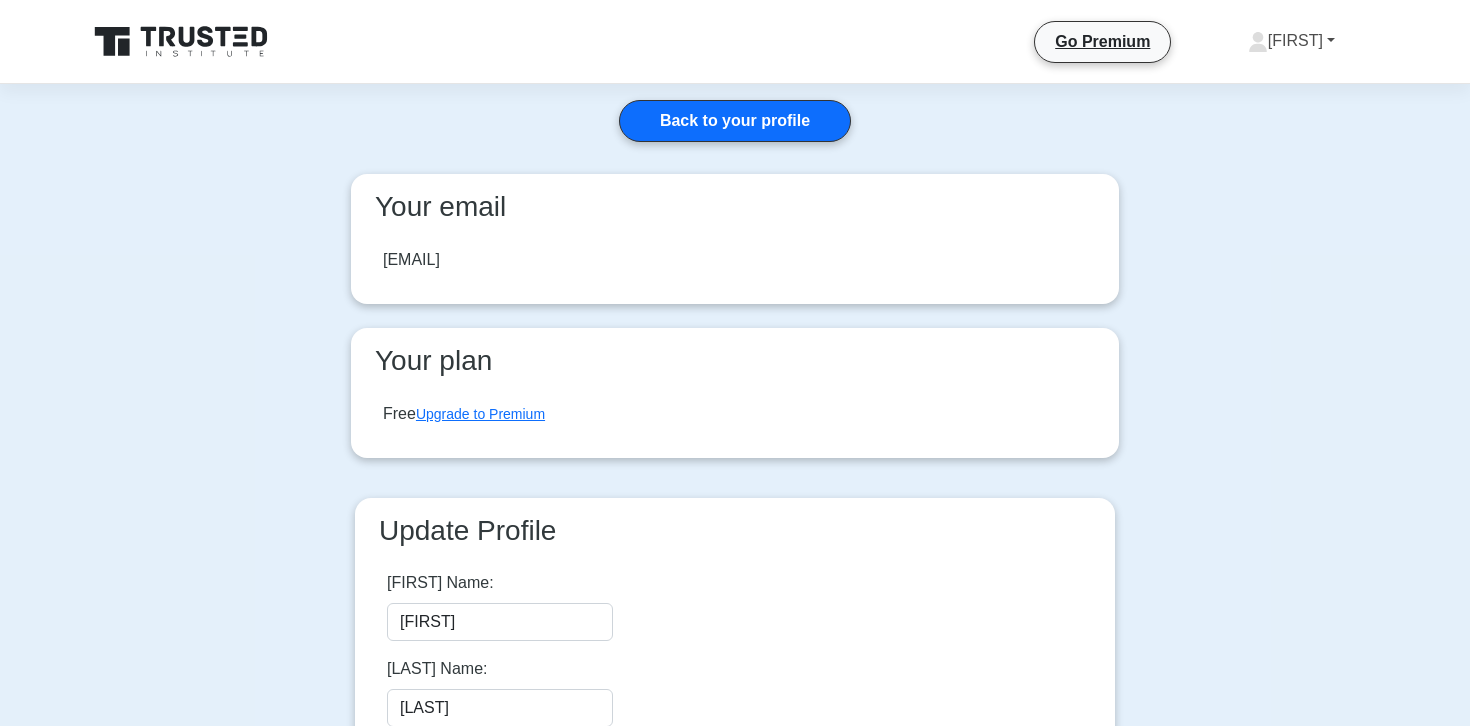 click on "[FIRST]" at bounding box center (1291, 41) 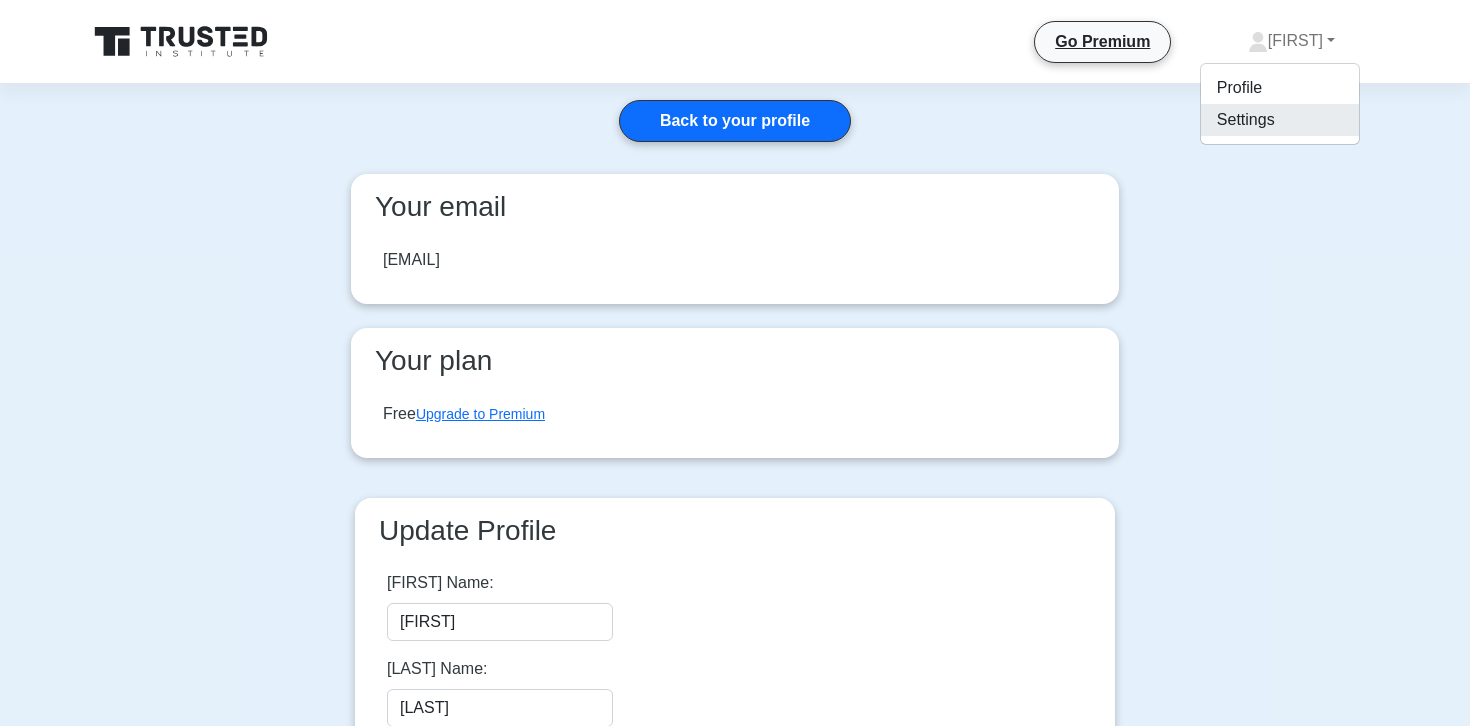 click on "Settings" at bounding box center (1280, 120) 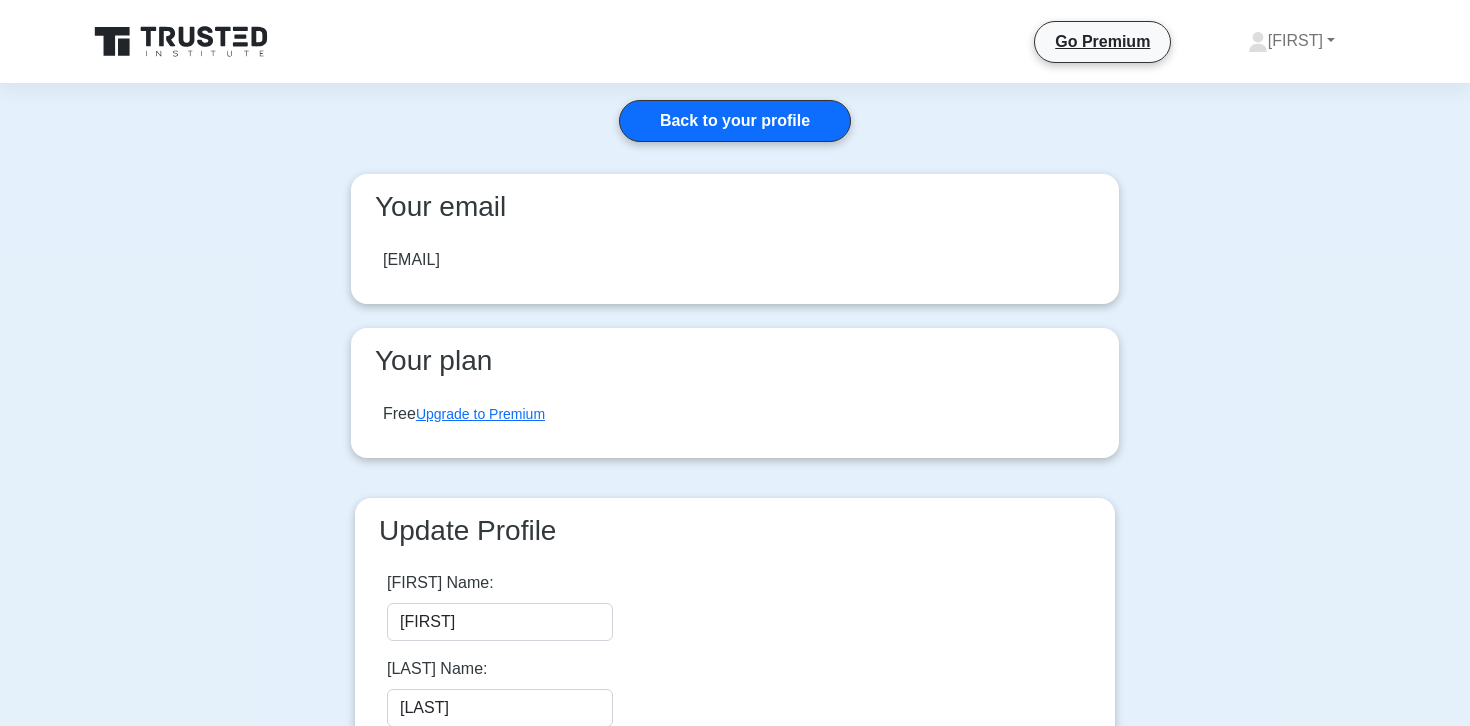 scroll, scrollTop: 0, scrollLeft: 0, axis: both 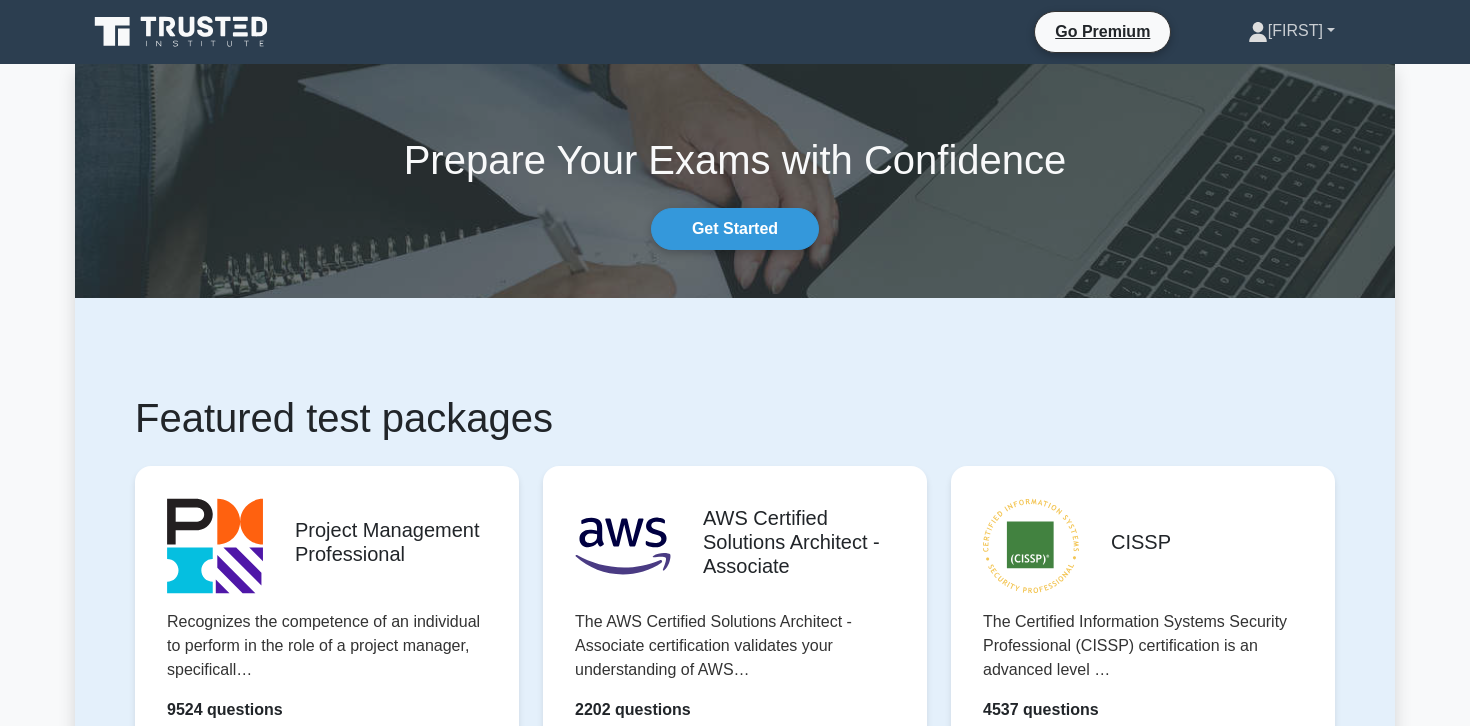 click on "[FIRST]" at bounding box center [1291, 31] 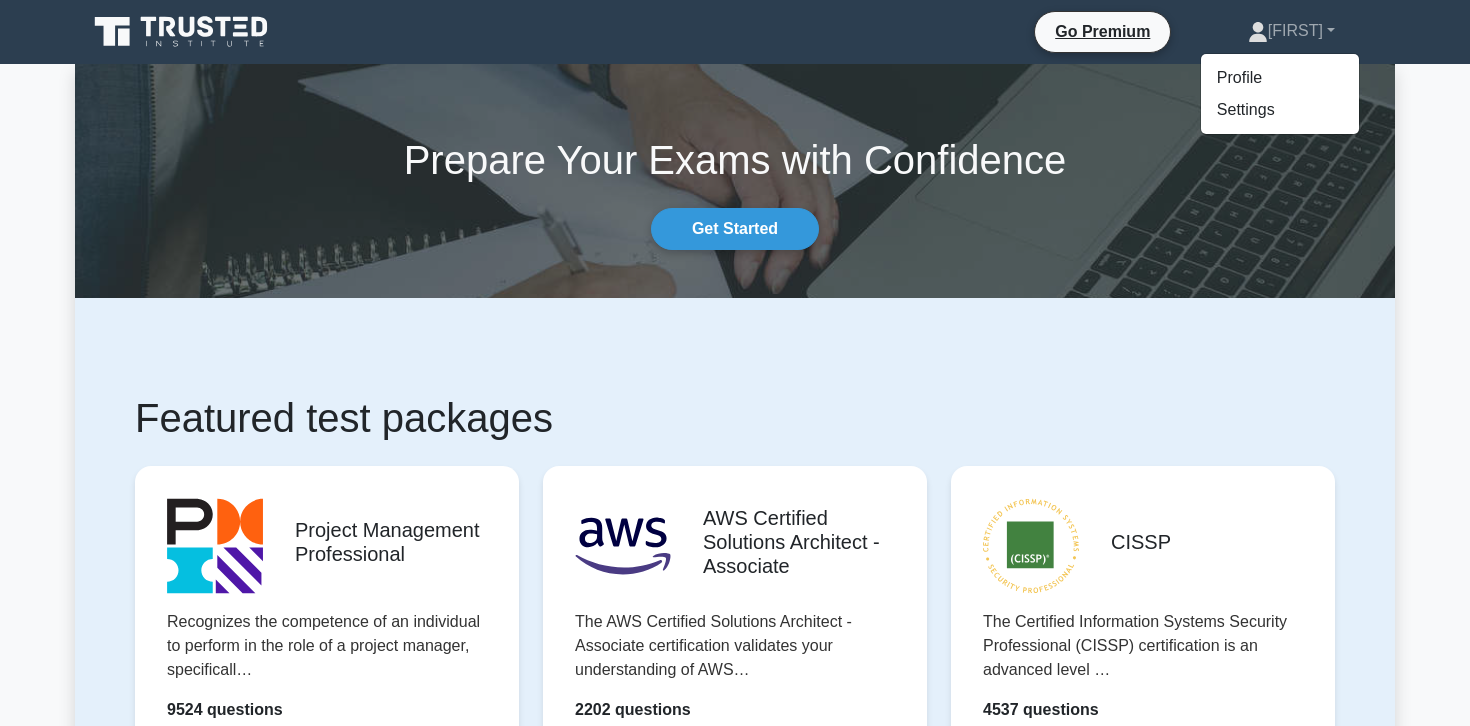 click at bounding box center (242, 27) 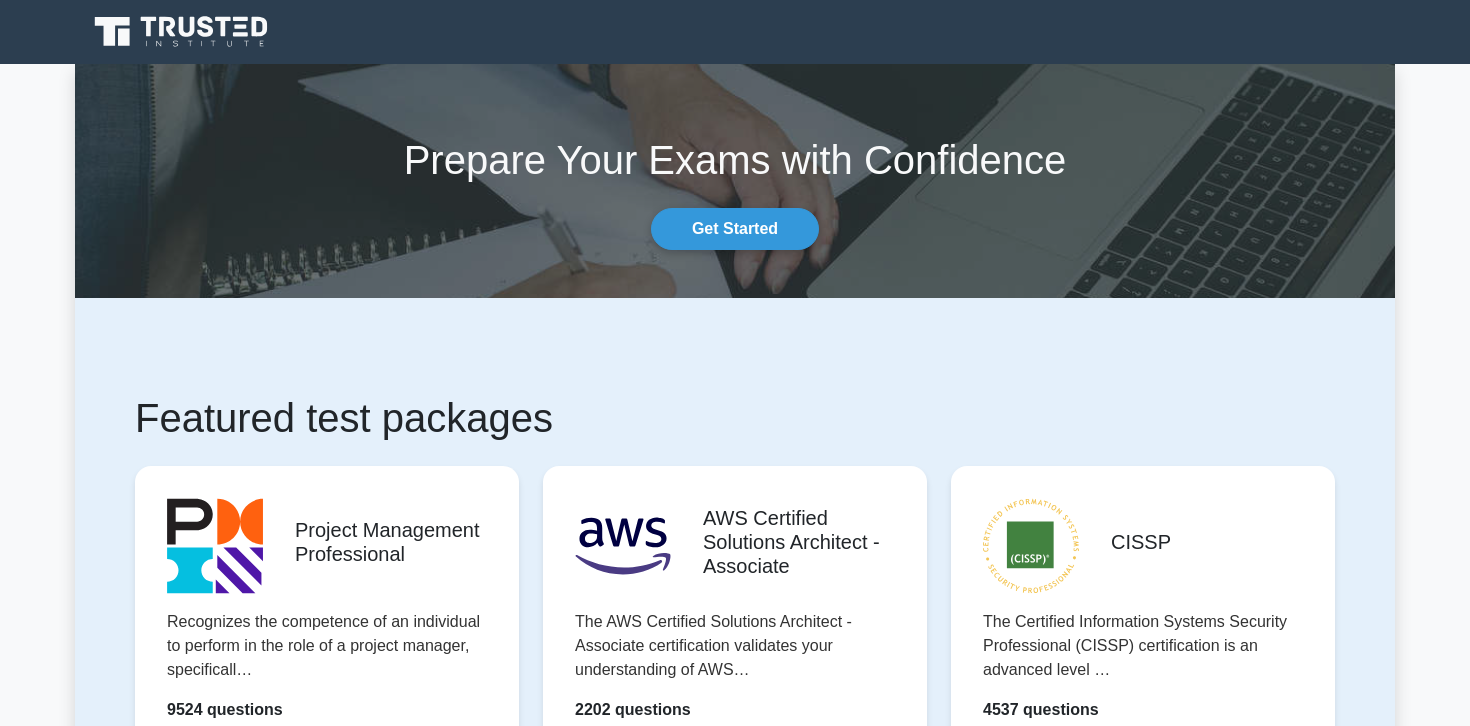 scroll, scrollTop: 0, scrollLeft: 0, axis: both 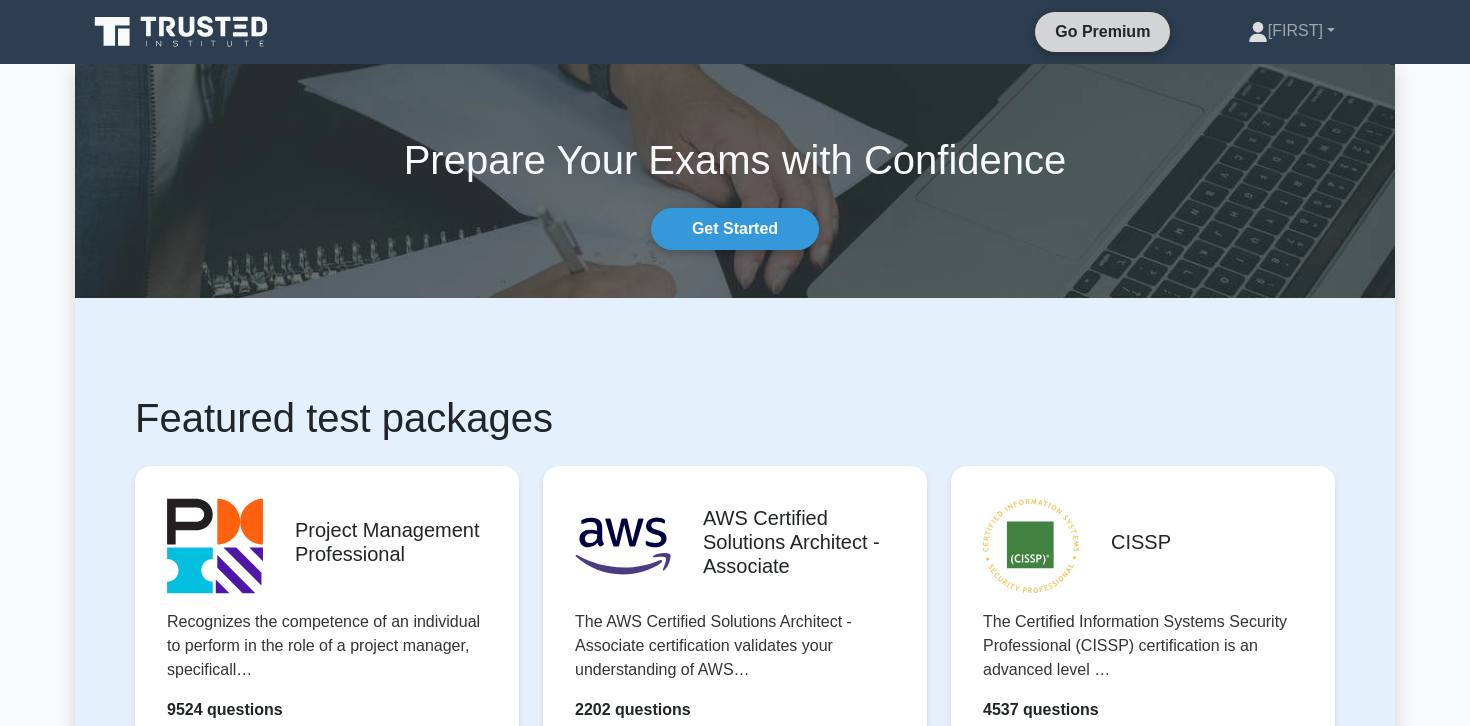 click on "Go Premium" at bounding box center [1102, 31] 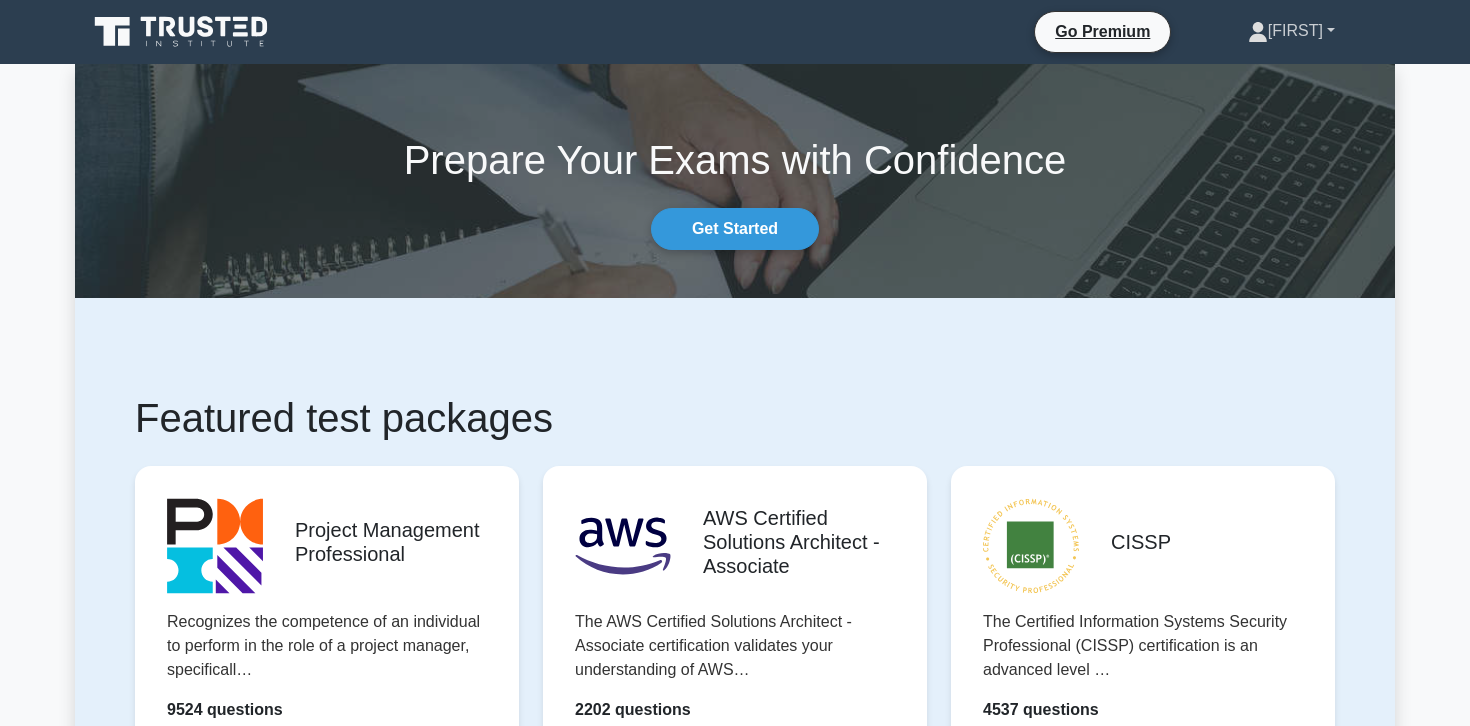 click on "Umesh" at bounding box center [1291, 31] 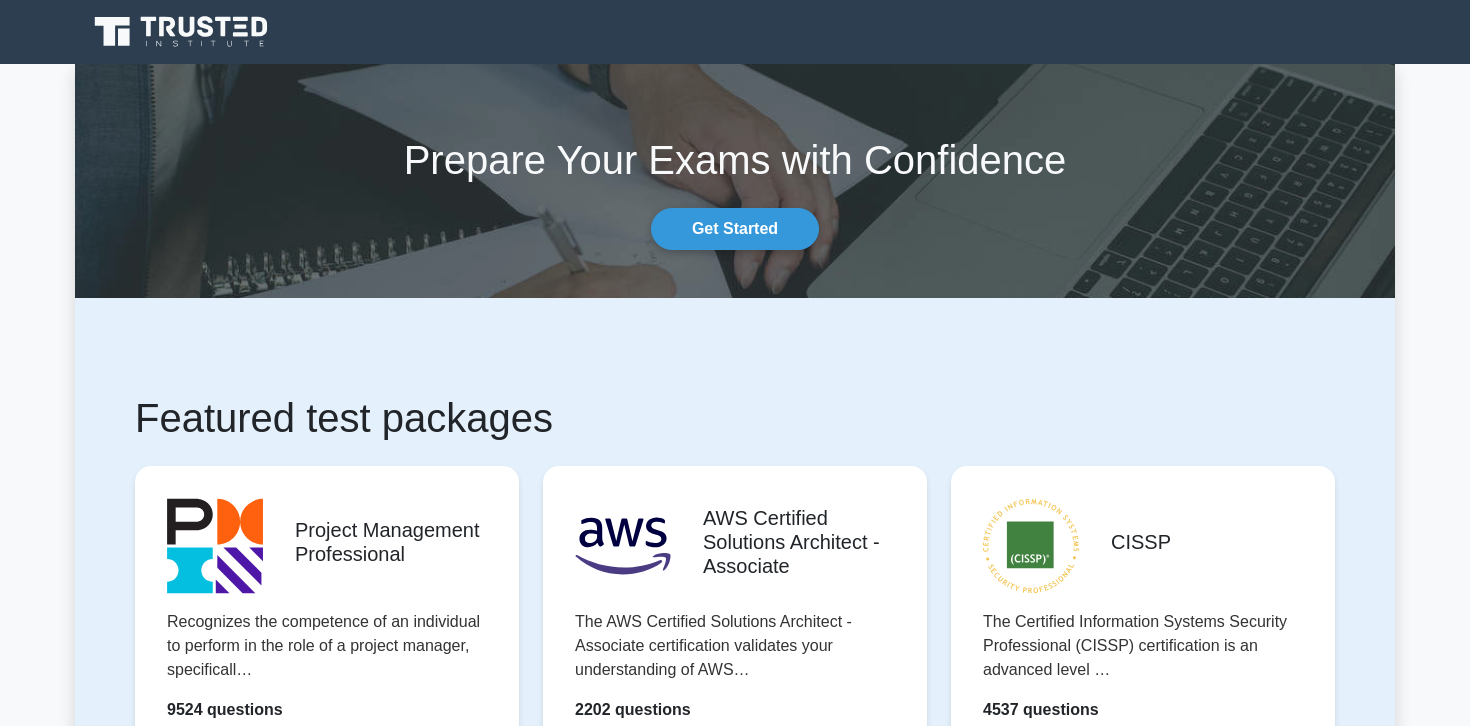 scroll, scrollTop: 0, scrollLeft: 0, axis: both 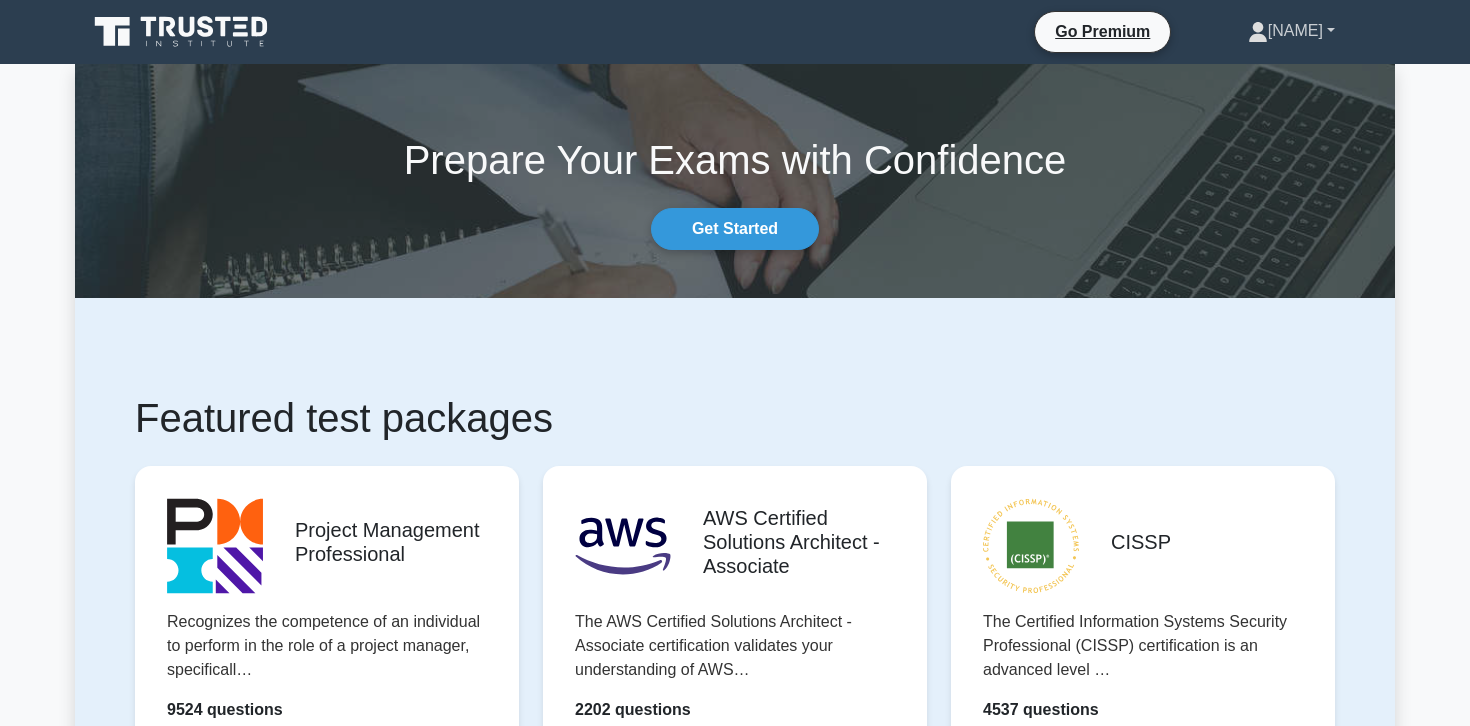 click on "Umesh" at bounding box center (1291, 31) 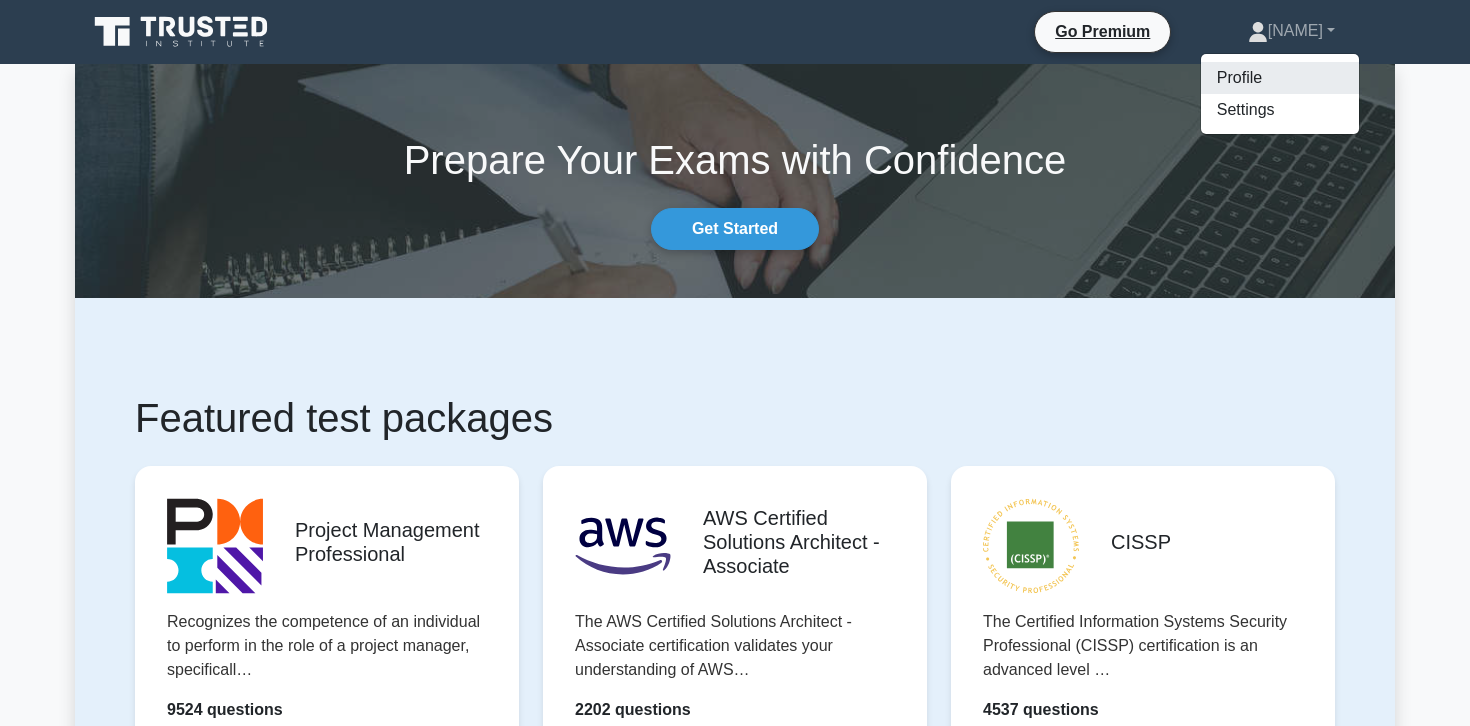 click on "Profile" at bounding box center (1280, 78) 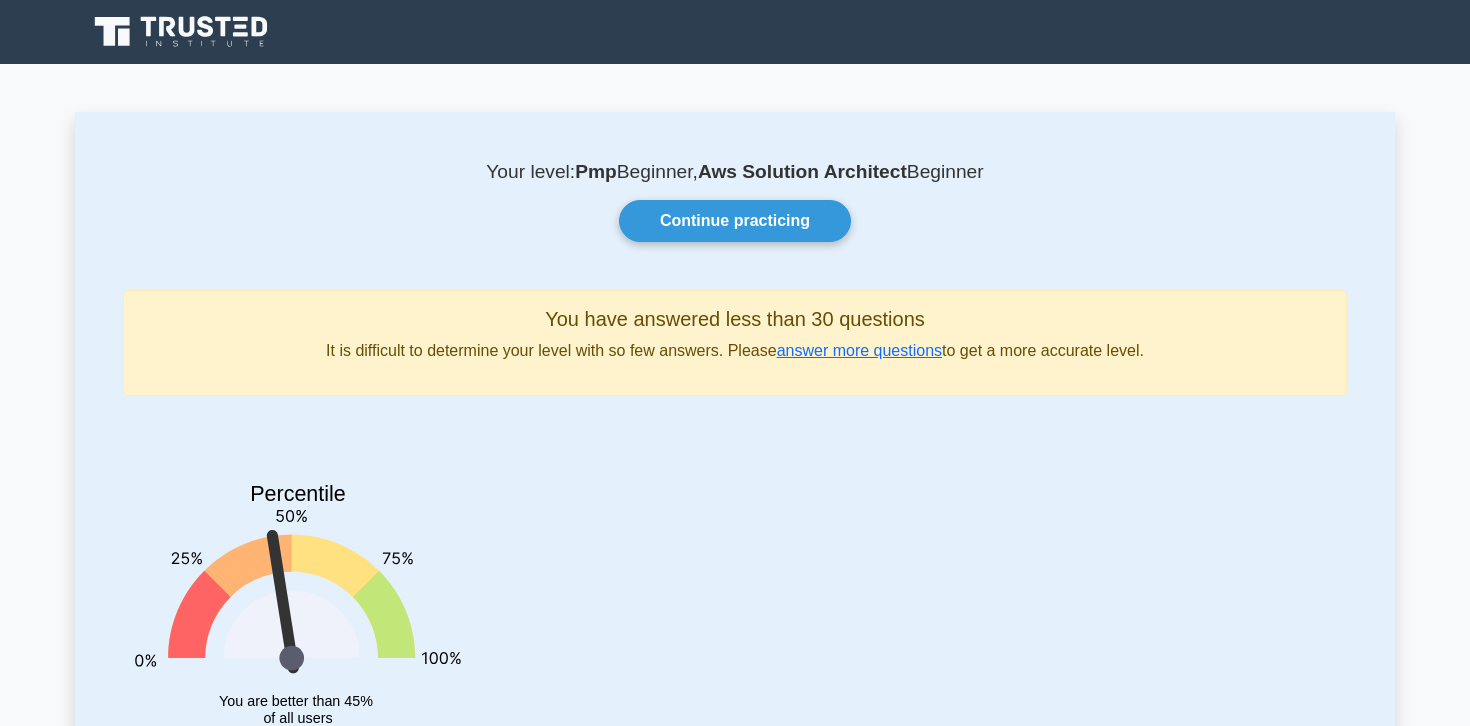 scroll, scrollTop: 0, scrollLeft: 0, axis: both 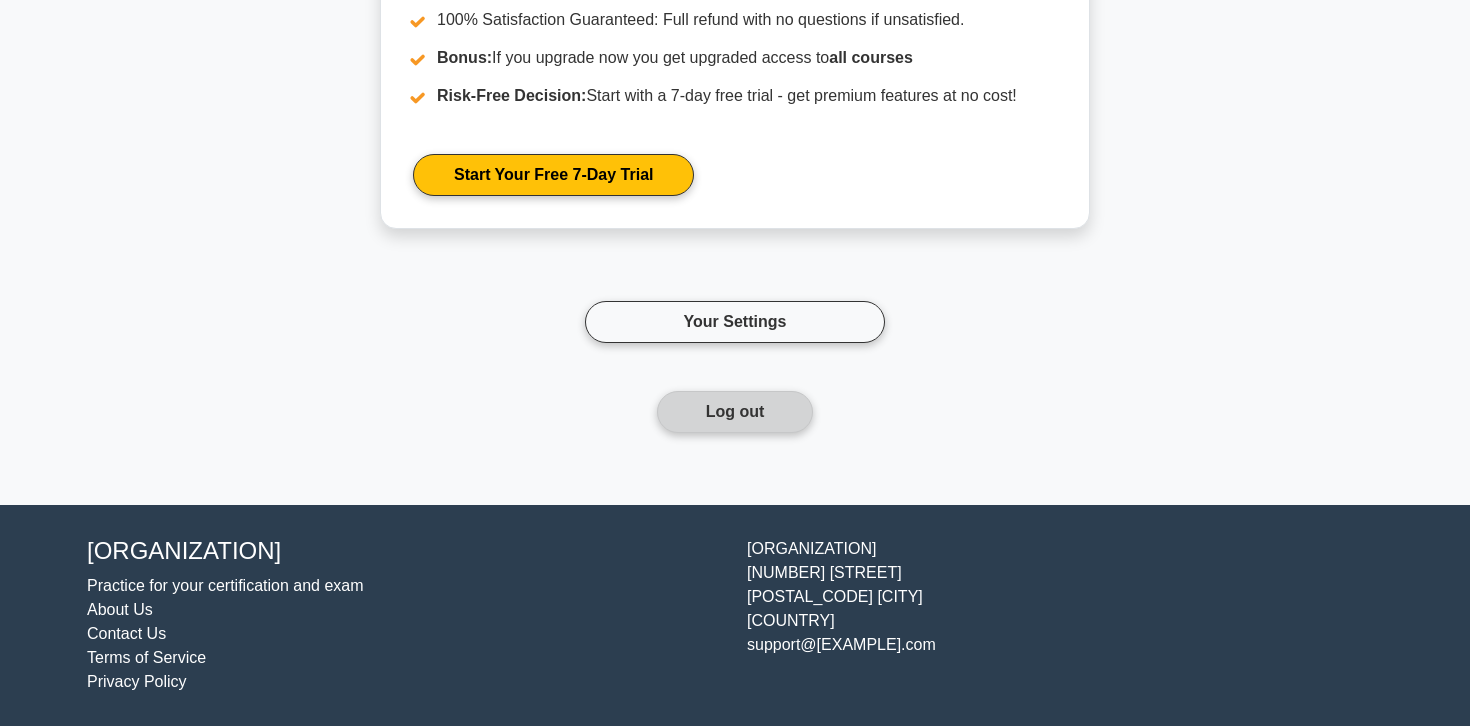 click on "Log out" at bounding box center [735, 412] 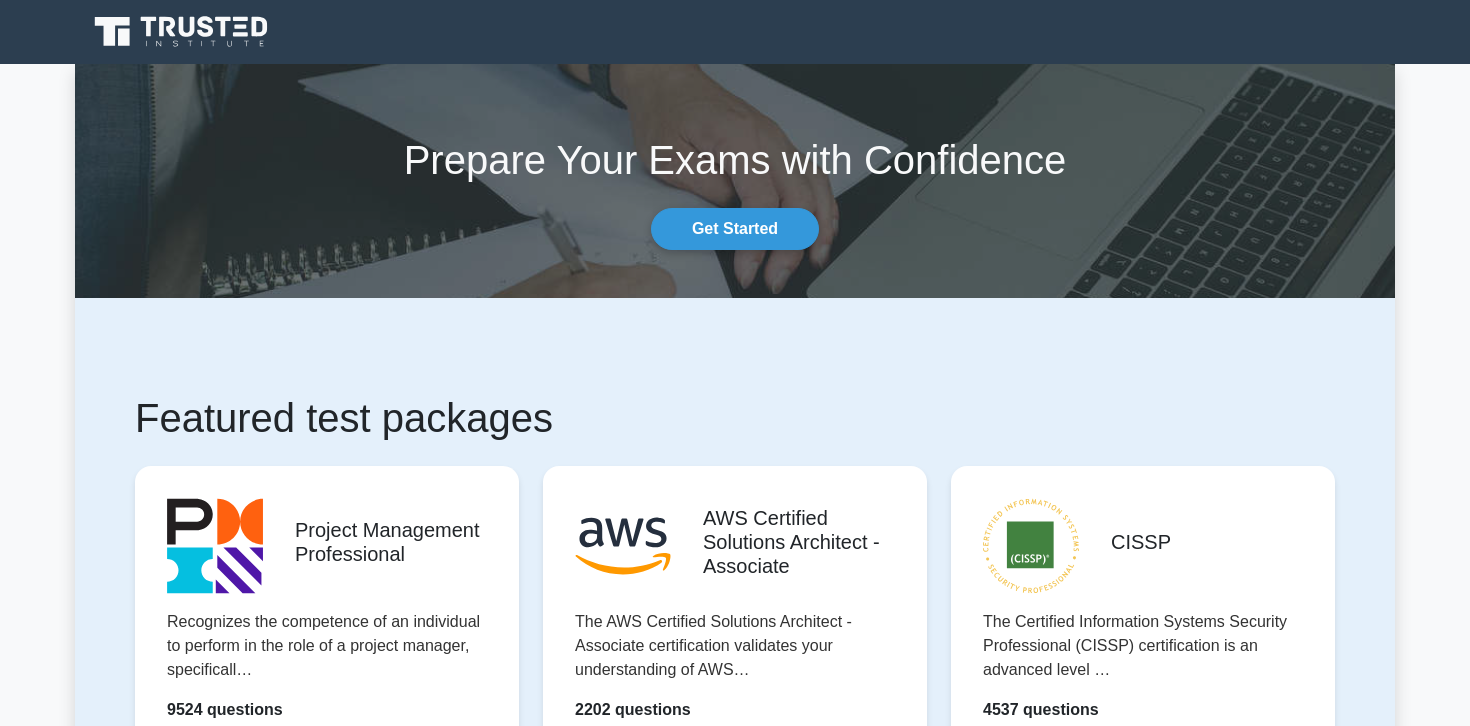 scroll, scrollTop: 0, scrollLeft: 0, axis: both 